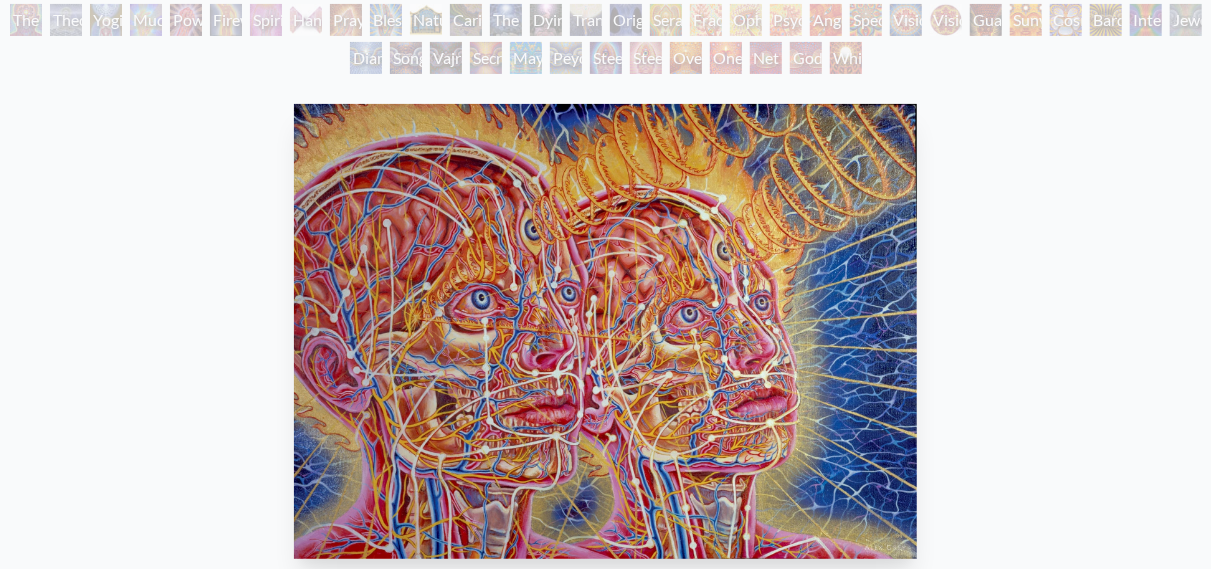 scroll, scrollTop: 0, scrollLeft: 0, axis: both 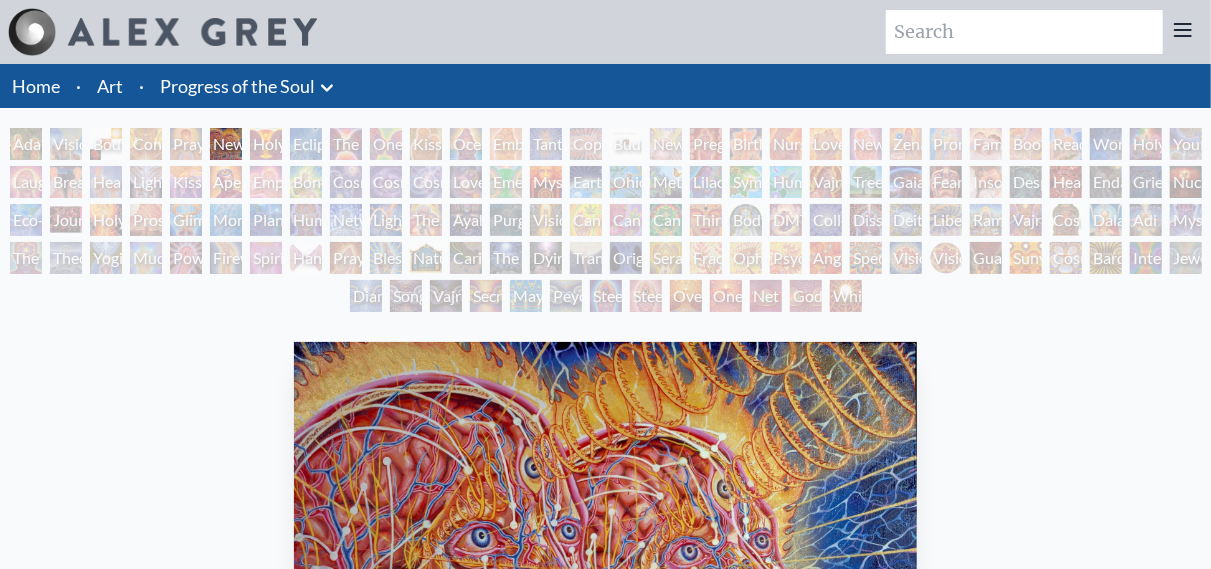 click on "Body, Mind, Spirit" at bounding box center (106, 144) 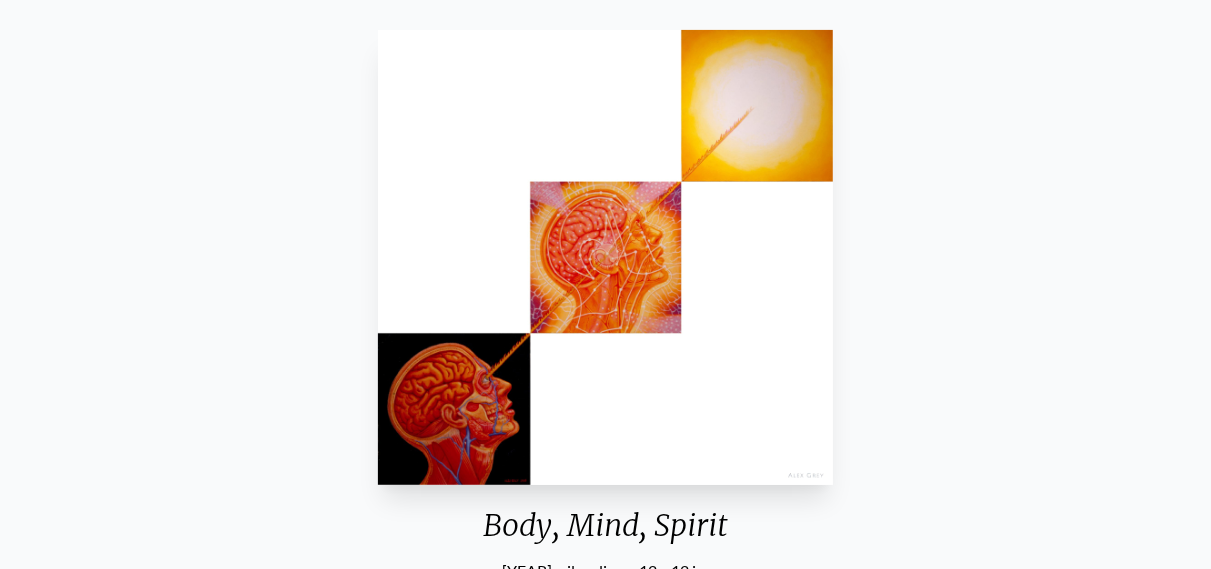 scroll, scrollTop: 208, scrollLeft: 0, axis: vertical 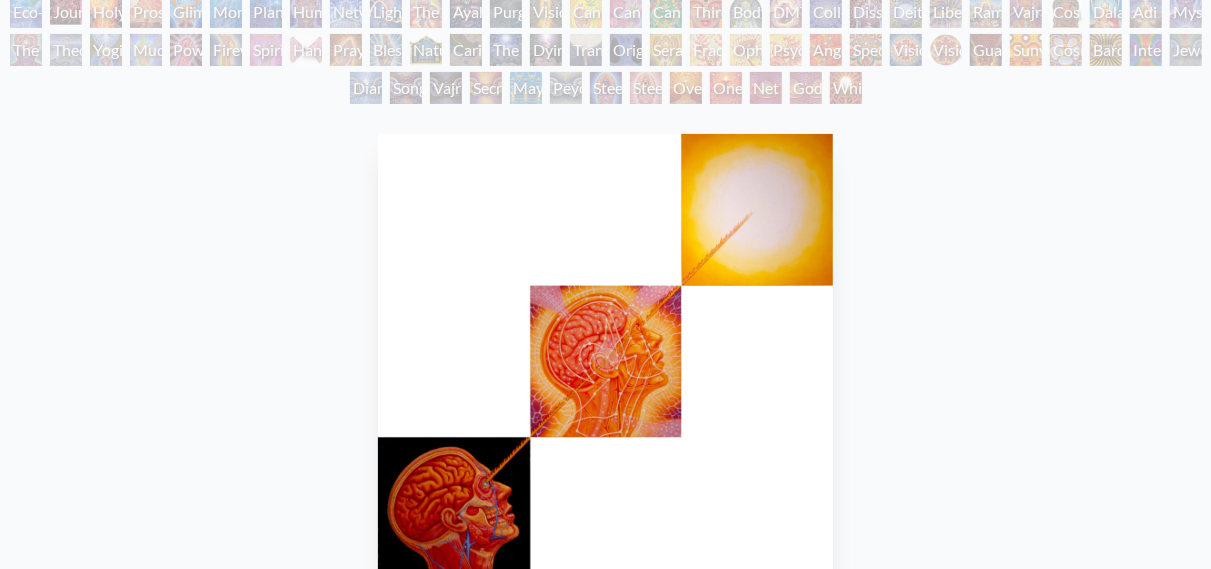 click on "Journey of the Wounded Healer" at bounding box center [66, 12] 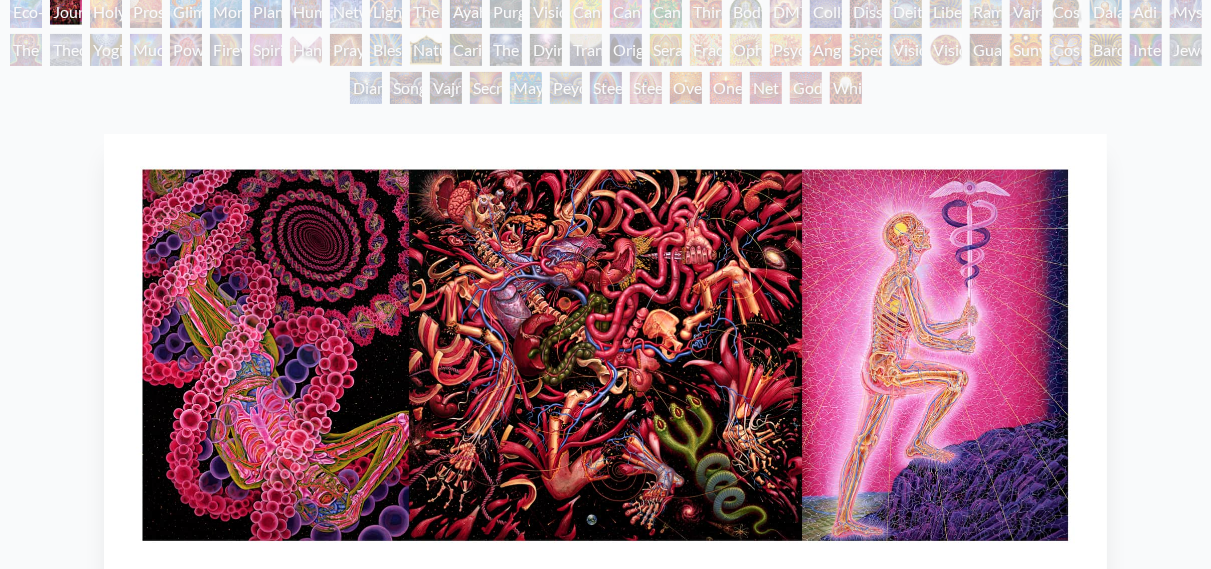 scroll, scrollTop: 208, scrollLeft: 0, axis: vertical 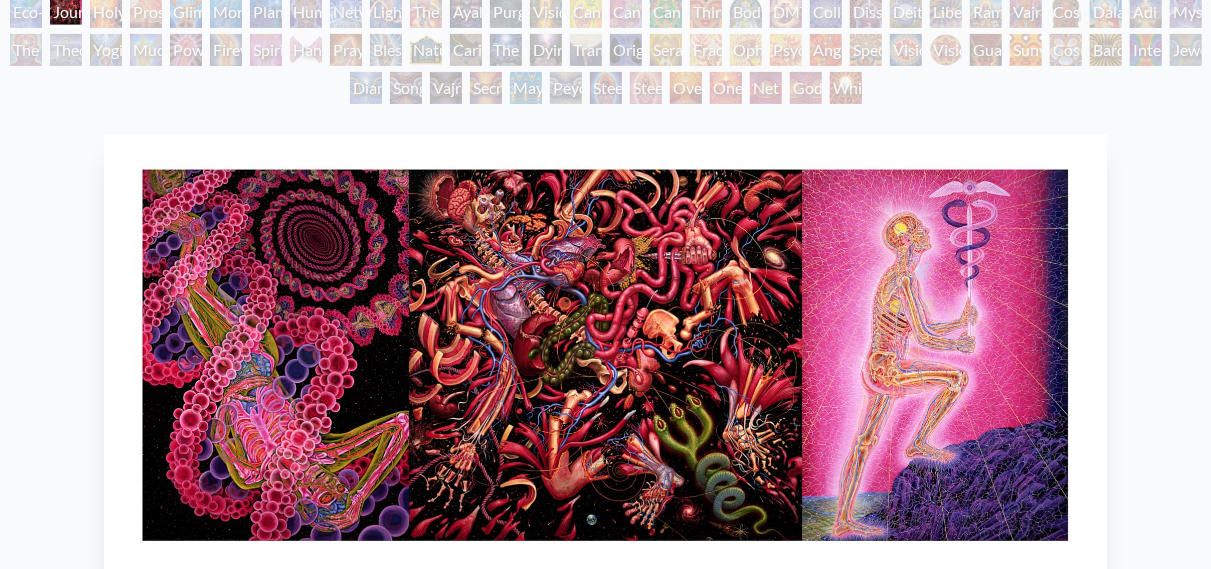 click on "Holy Fire" at bounding box center (106, 12) 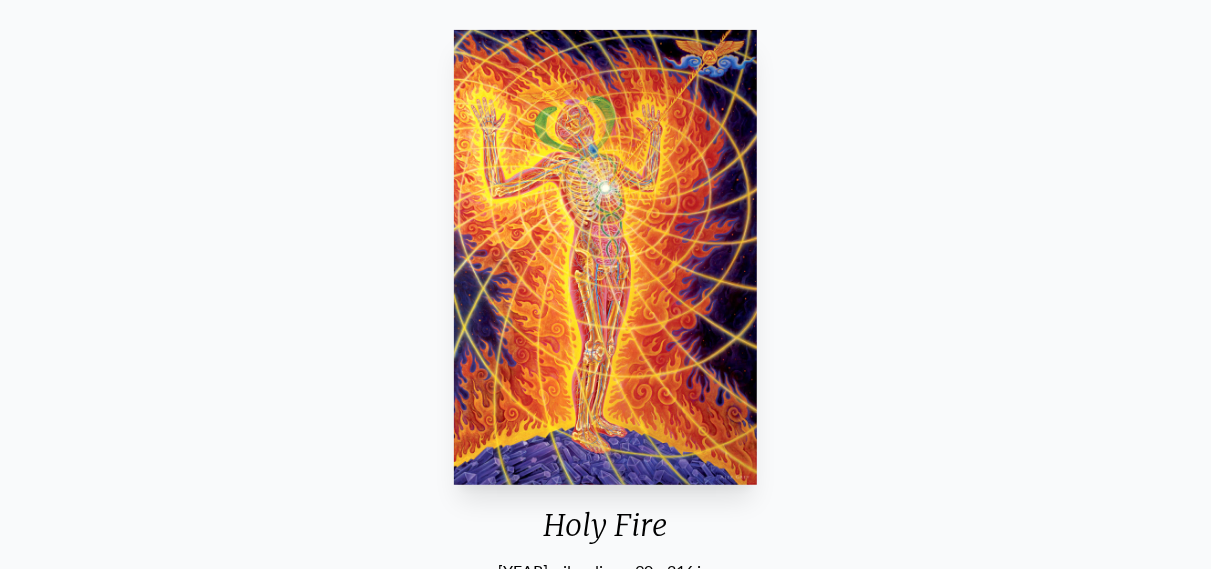 scroll, scrollTop: 208, scrollLeft: 0, axis: vertical 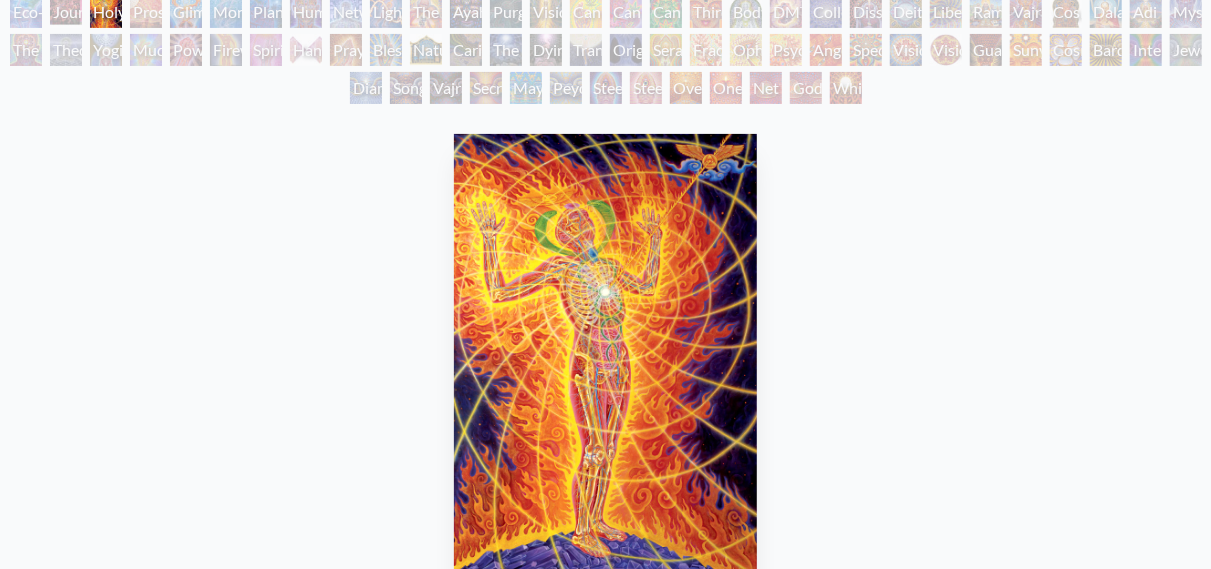 click at bounding box center (605, 361) 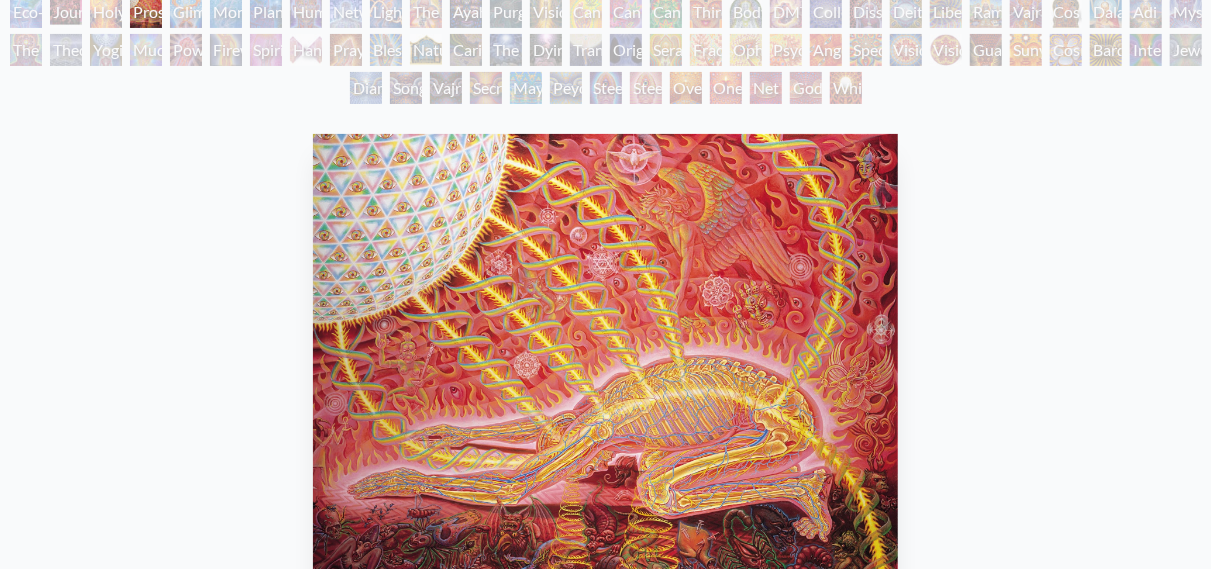 click on "Glimpsing the Empyrean" at bounding box center (186, 12) 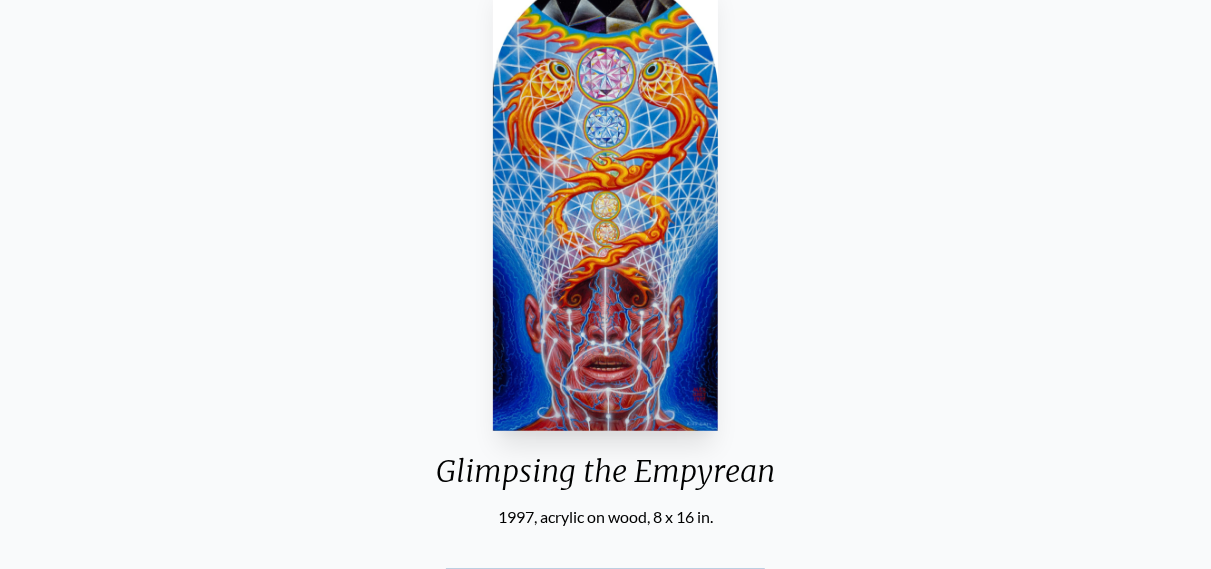 scroll, scrollTop: 312, scrollLeft: 0, axis: vertical 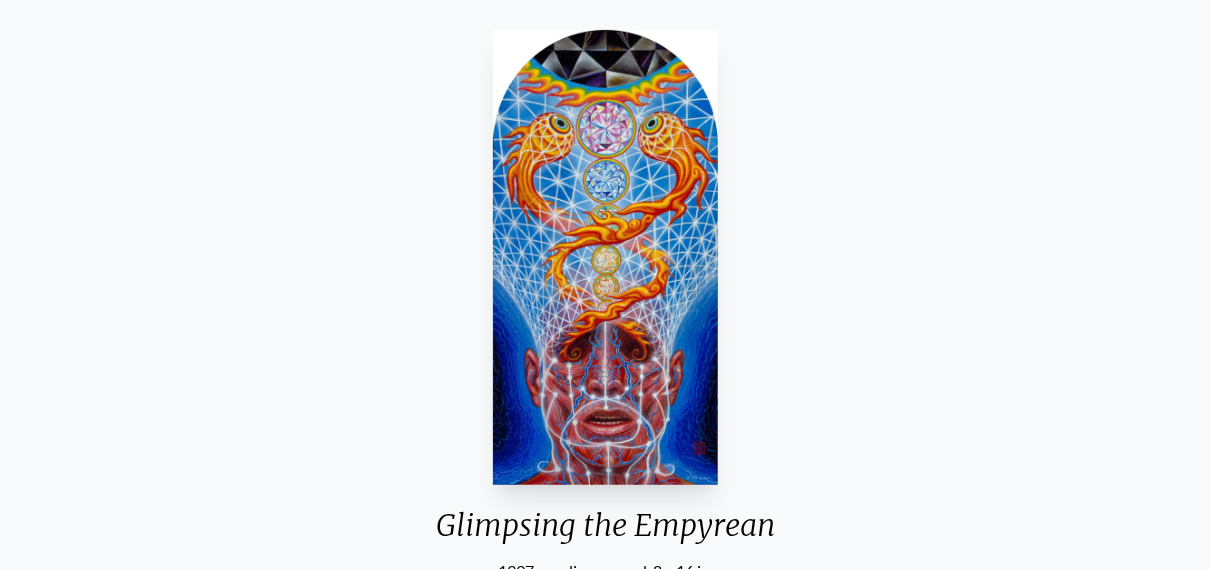 click on "Glimpsing the Empyrean
[YEAR],  acrylic on wood, 8 x 16 in.
Visit the CoSM Shop" at bounding box center (605, 374) 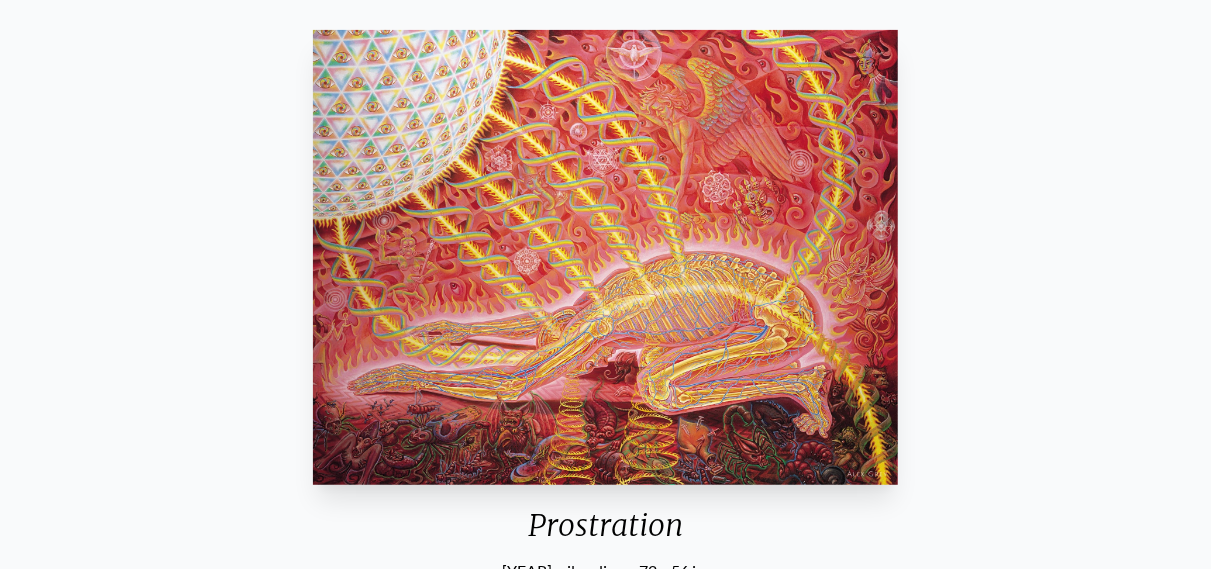scroll, scrollTop: 208, scrollLeft: 0, axis: vertical 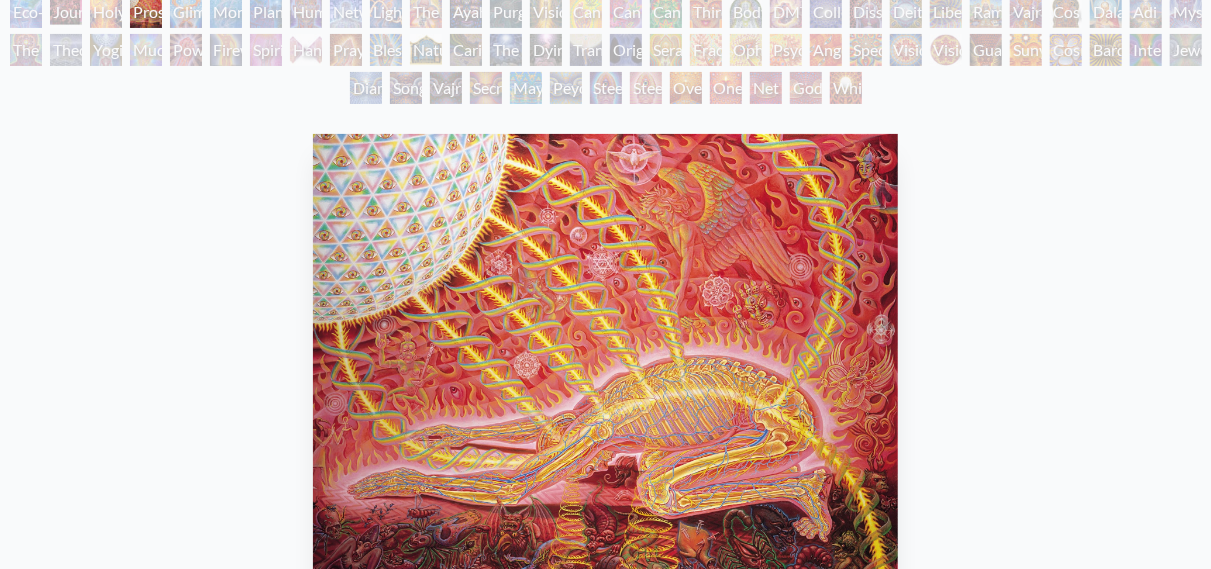 click on "Monochord" at bounding box center [226, 12] 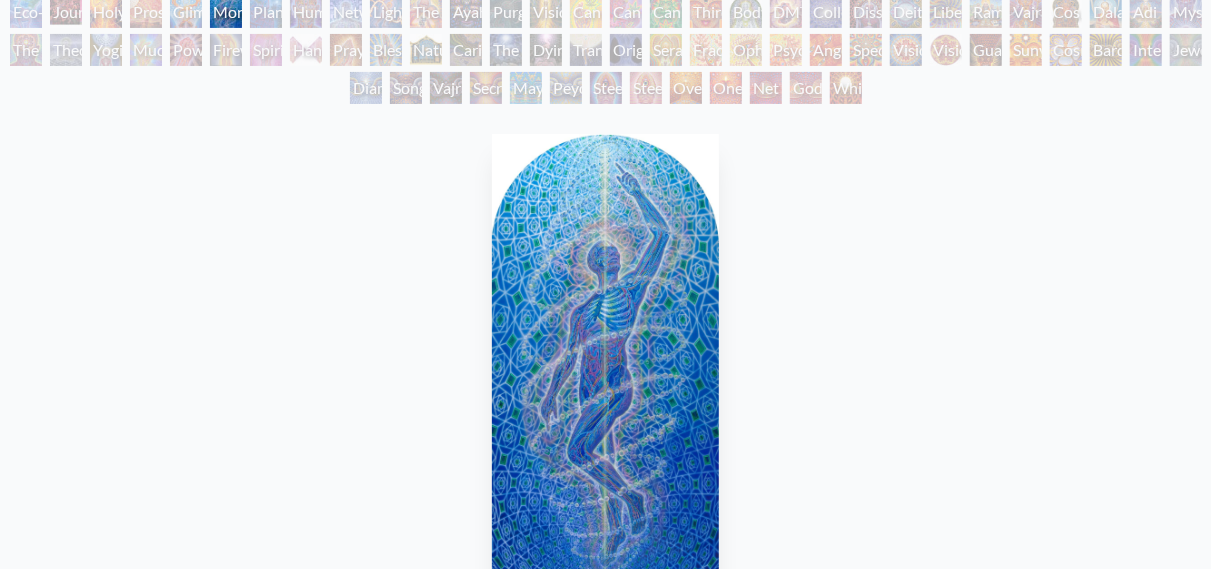 click on "Planetary Prayers" at bounding box center [266, 12] 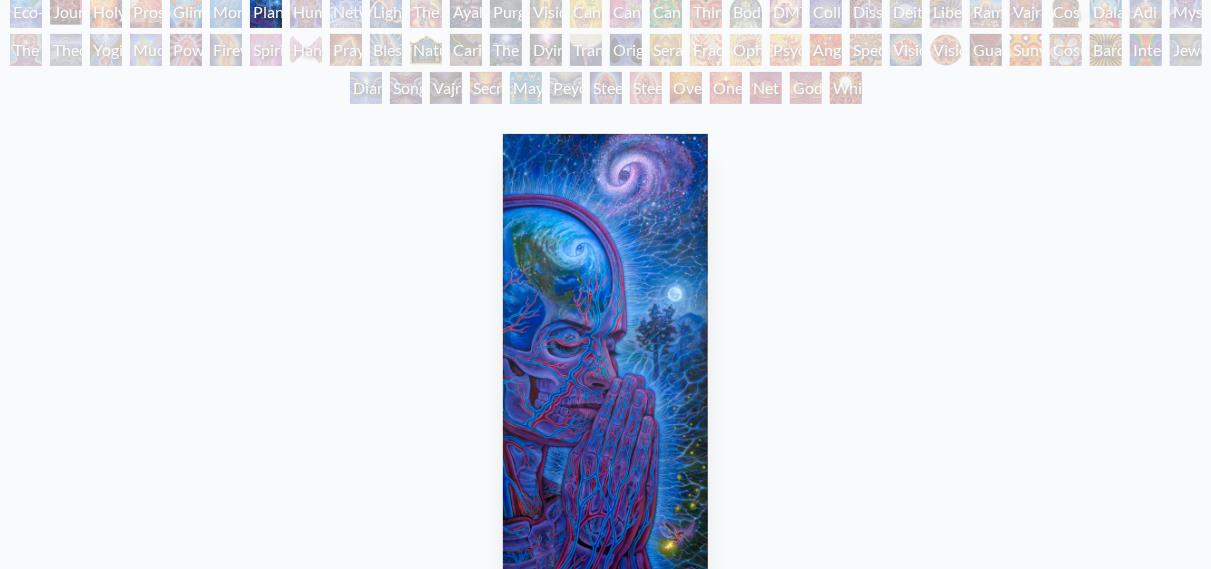 click on "Human Geometry" at bounding box center (306, 12) 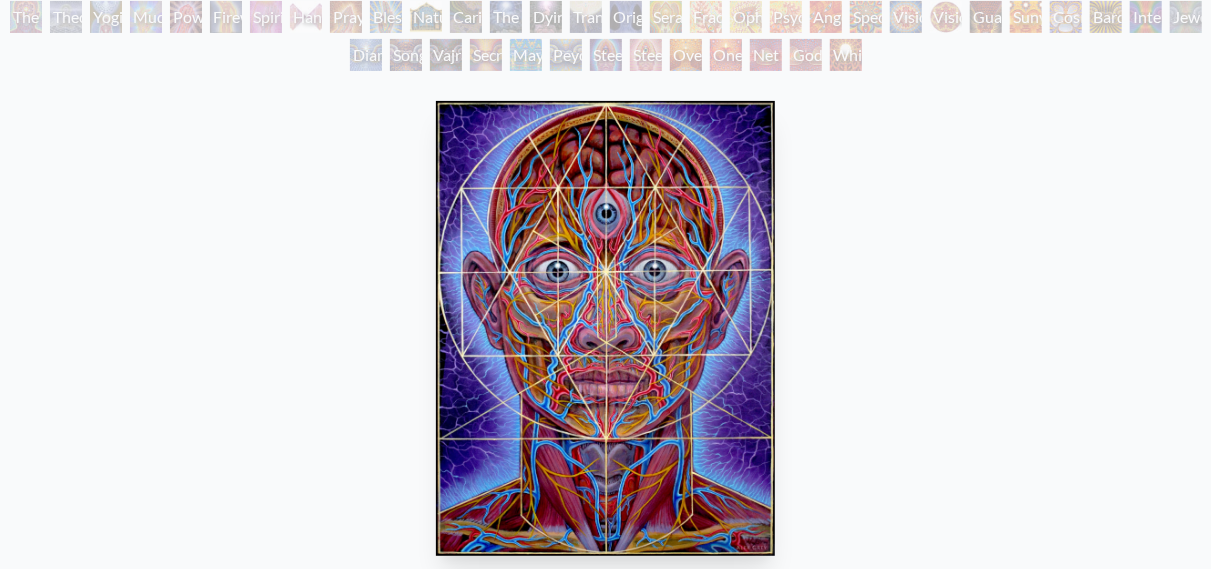 scroll, scrollTop: 208, scrollLeft: 0, axis: vertical 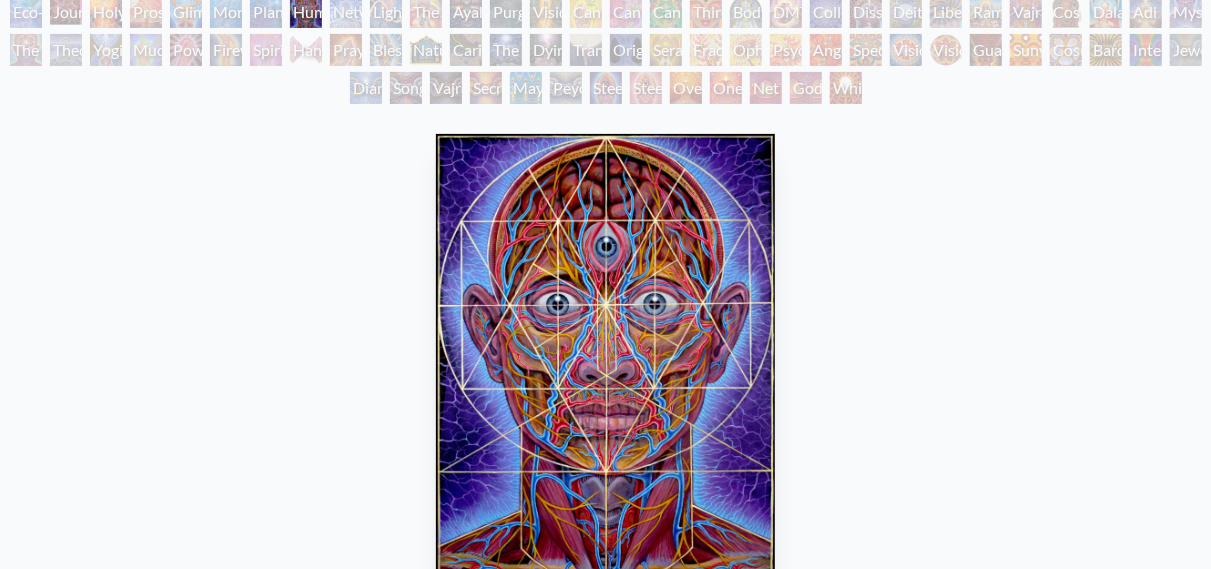 click on "Networks" at bounding box center (346, 12) 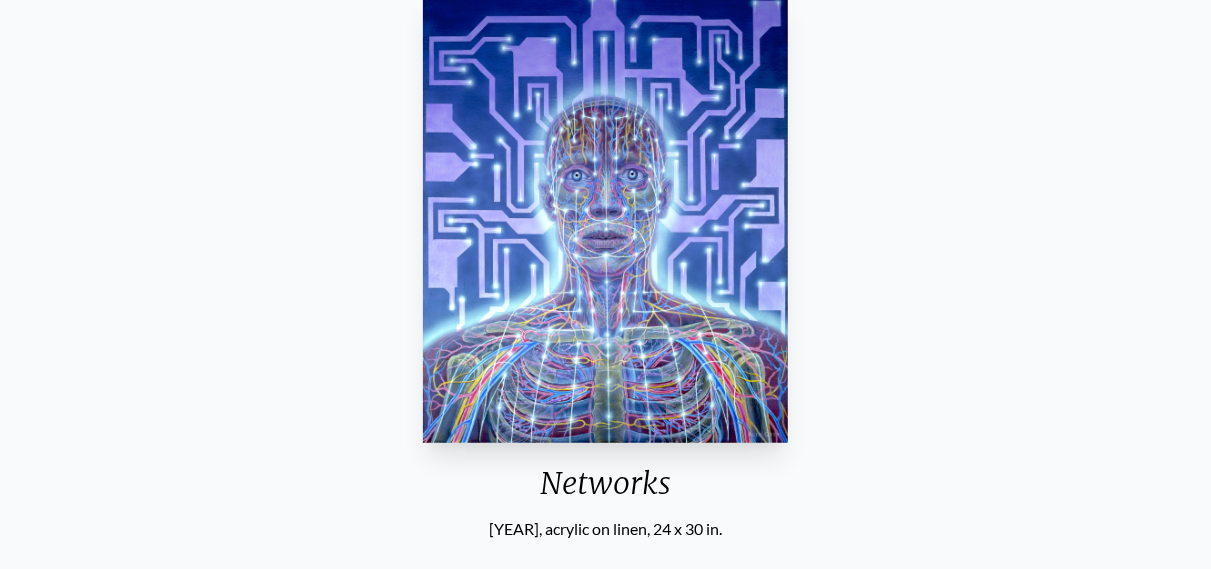 scroll, scrollTop: 312, scrollLeft: 0, axis: vertical 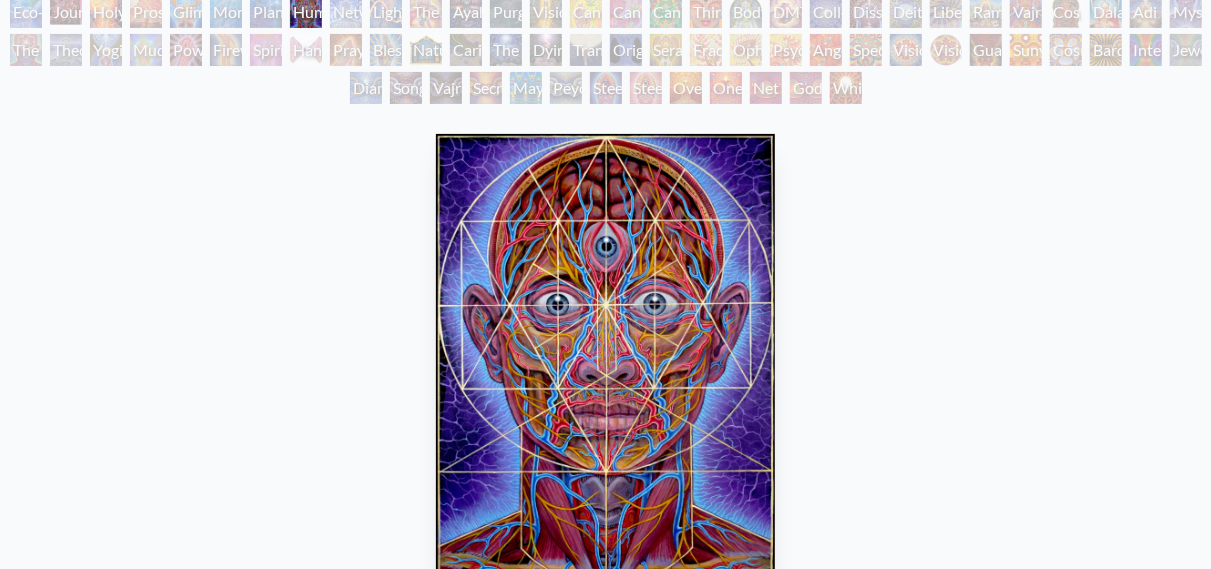 click on "Lightworker" at bounding box center (386, 12) 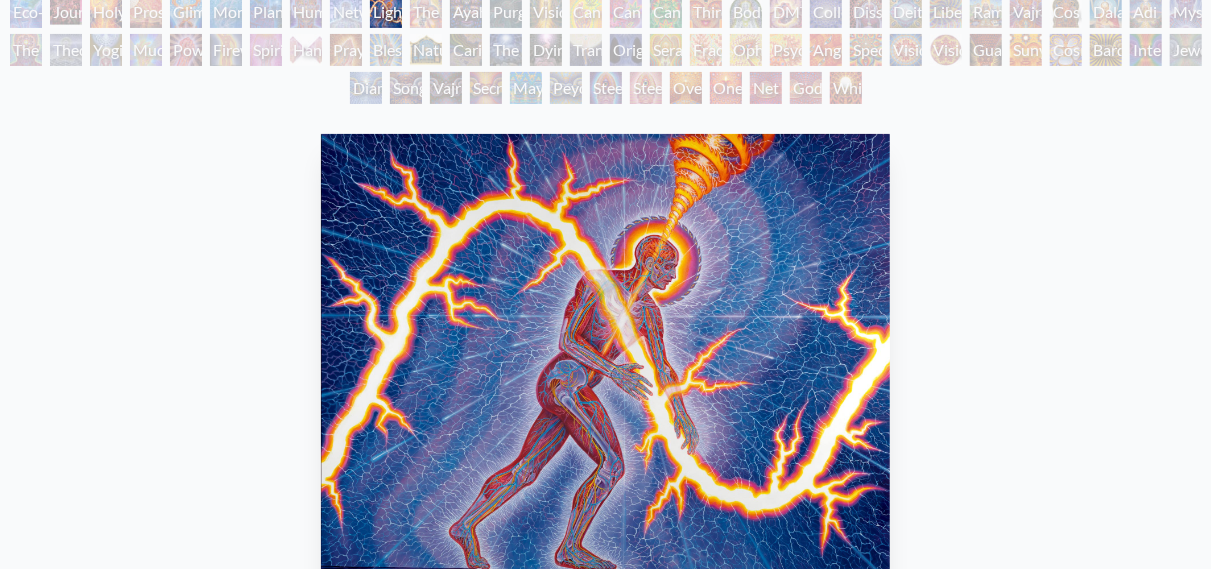 click on "The Shulgins and their Alchemical Angels" at bounding box center (426, 12) 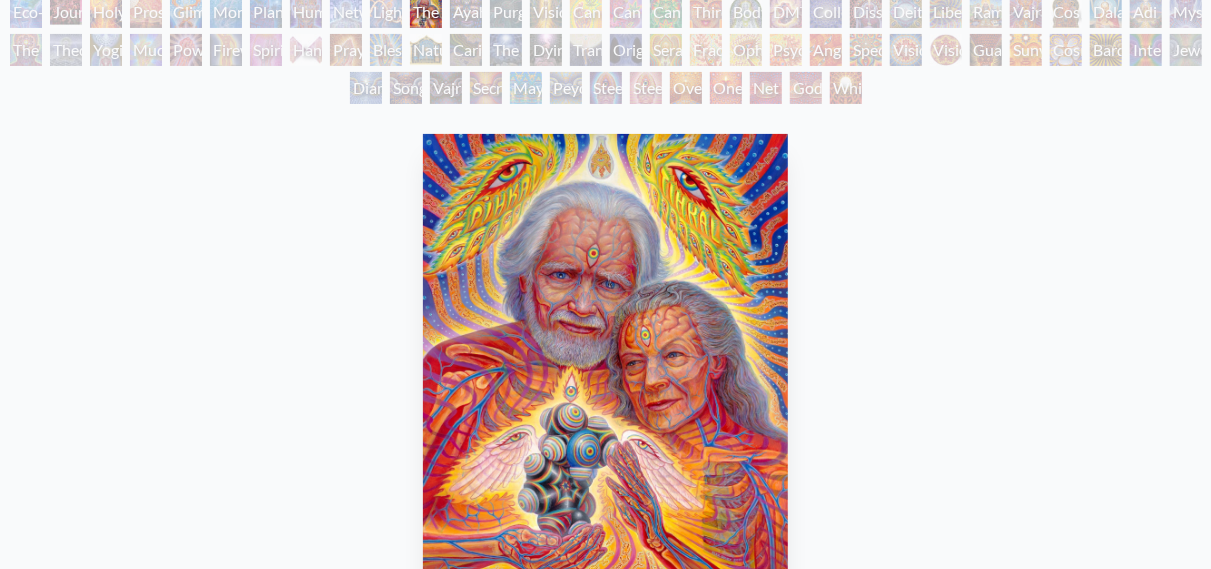 scroll, scrollTop: 312, scrollLeft: 0, axis: vertical 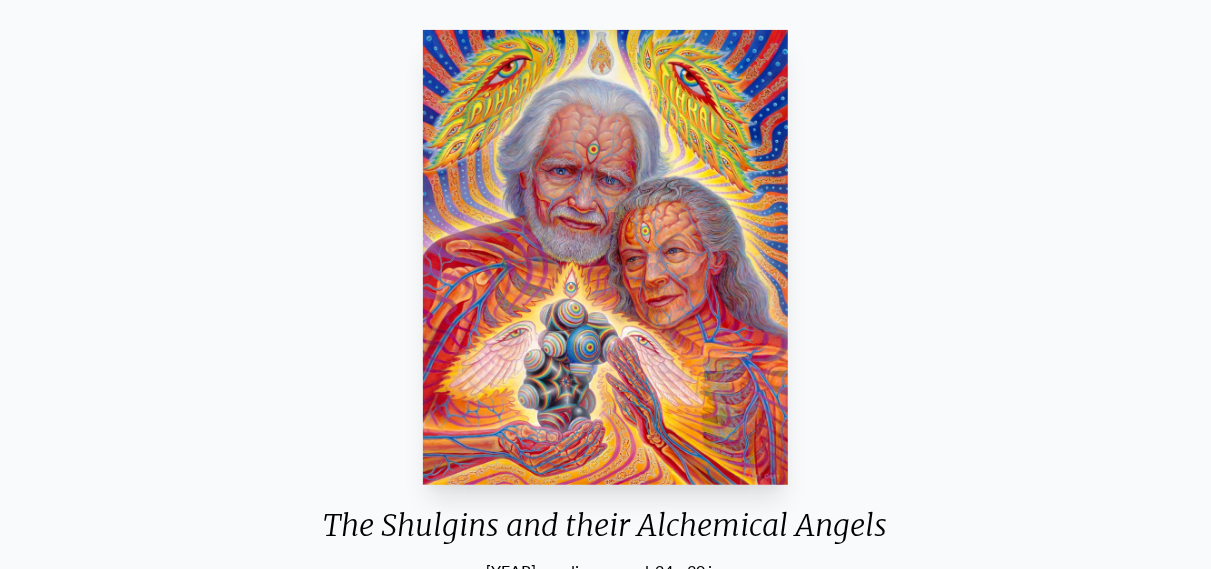 click on "The Shulgins and their Alchemical Angels
[YEAR],  acrylic on wood, 24 x 30 in." at bounding box center [606, 302] 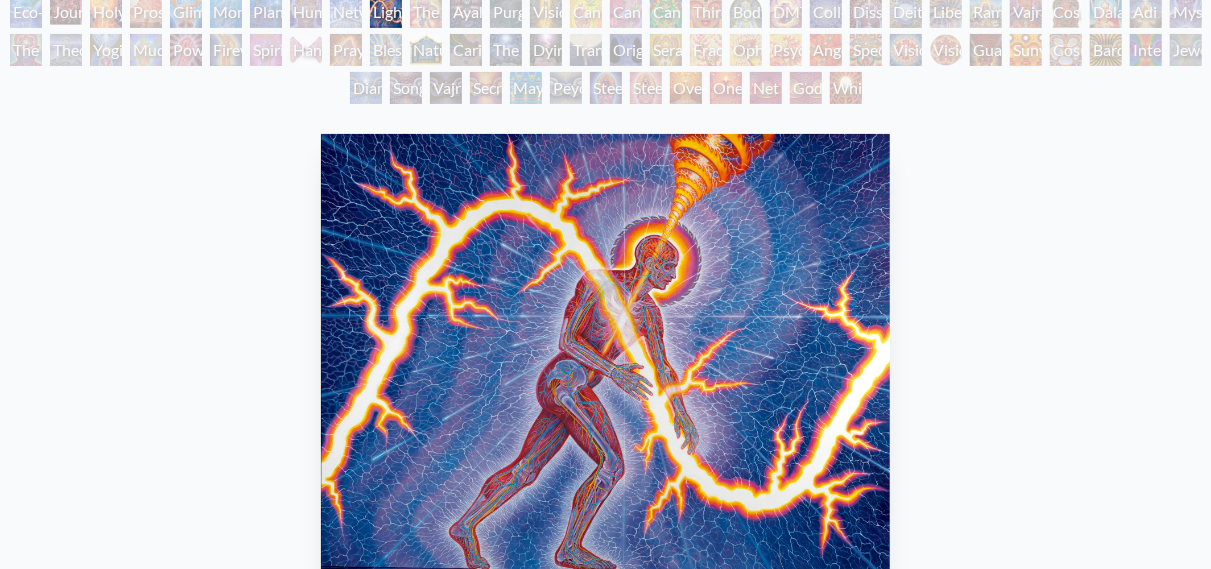 click on "Ayahuasca Visitation" at bounding box center [466, 12] 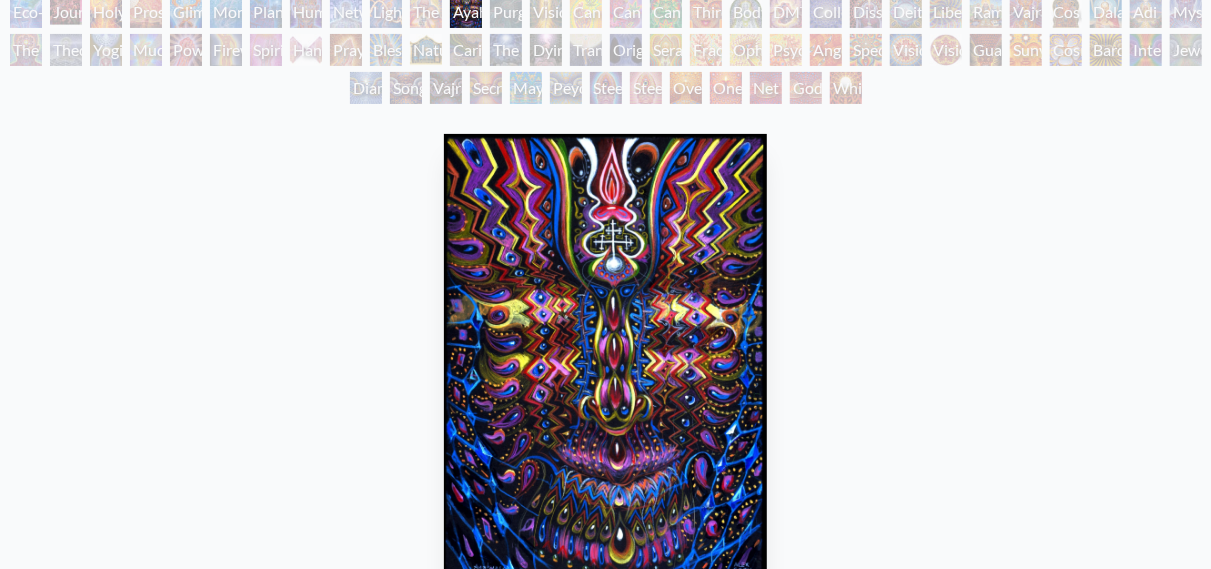 click on "Purging" at bounding box center (506, 12) 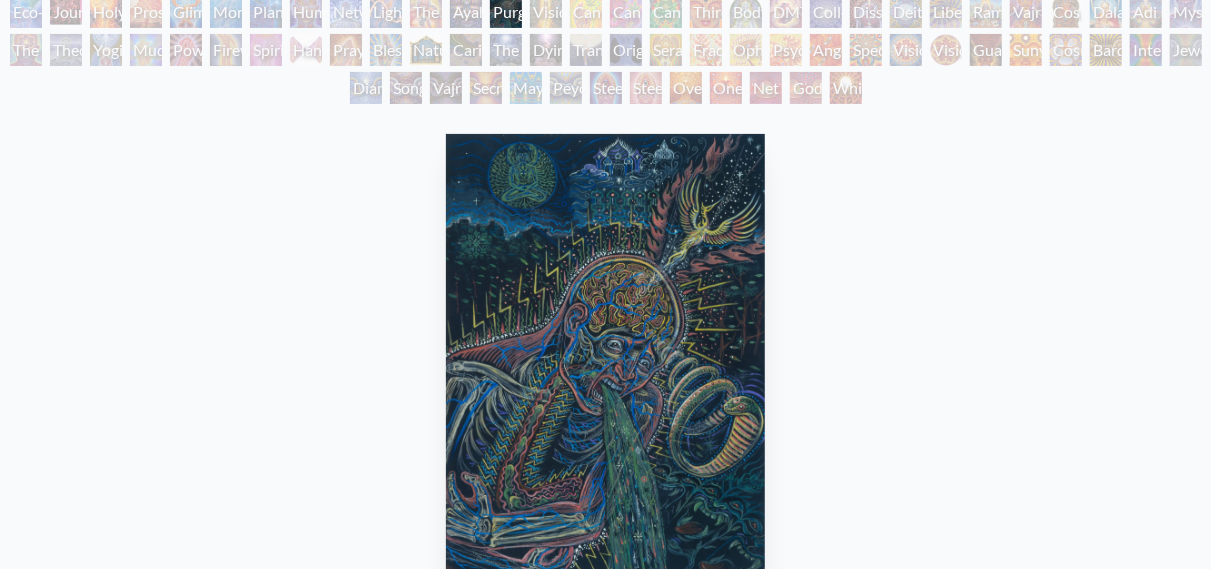 click on "Vision Tree" at bounding box center (546, 12) 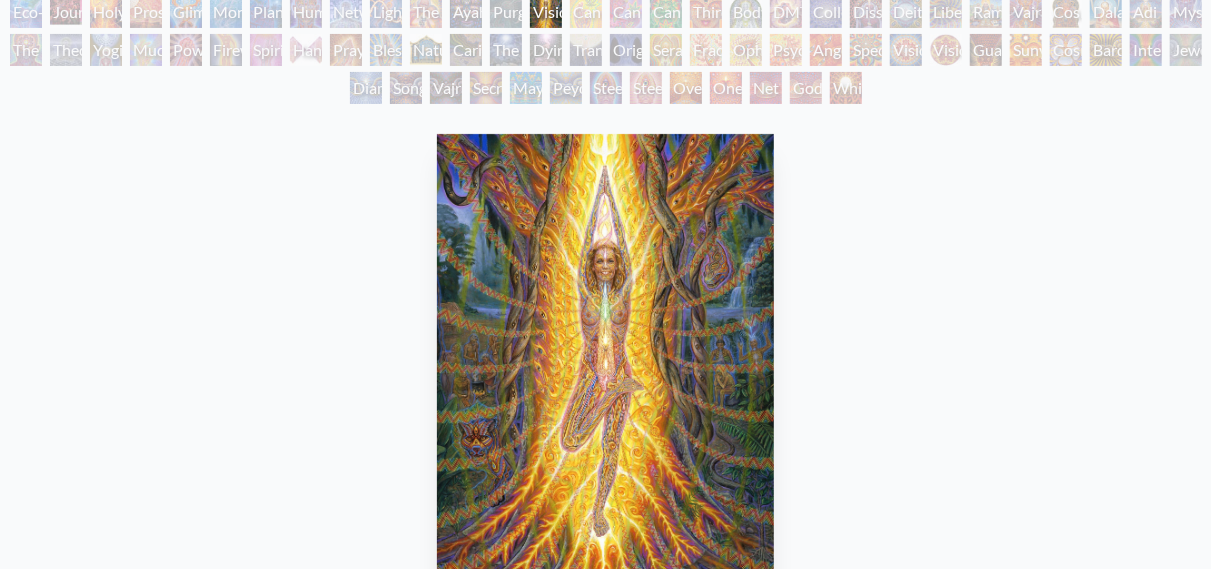 click on "Cannabis Mudra" at bounding box center [586, 12] 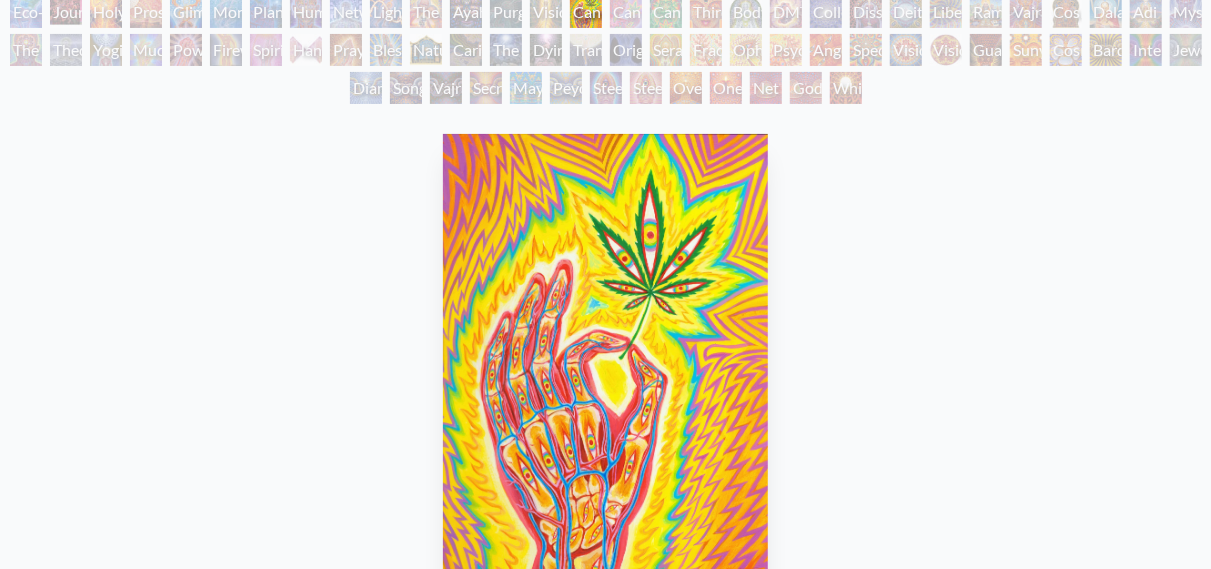 click on "Cannabis Sutra" at bounding box center [626, 12] 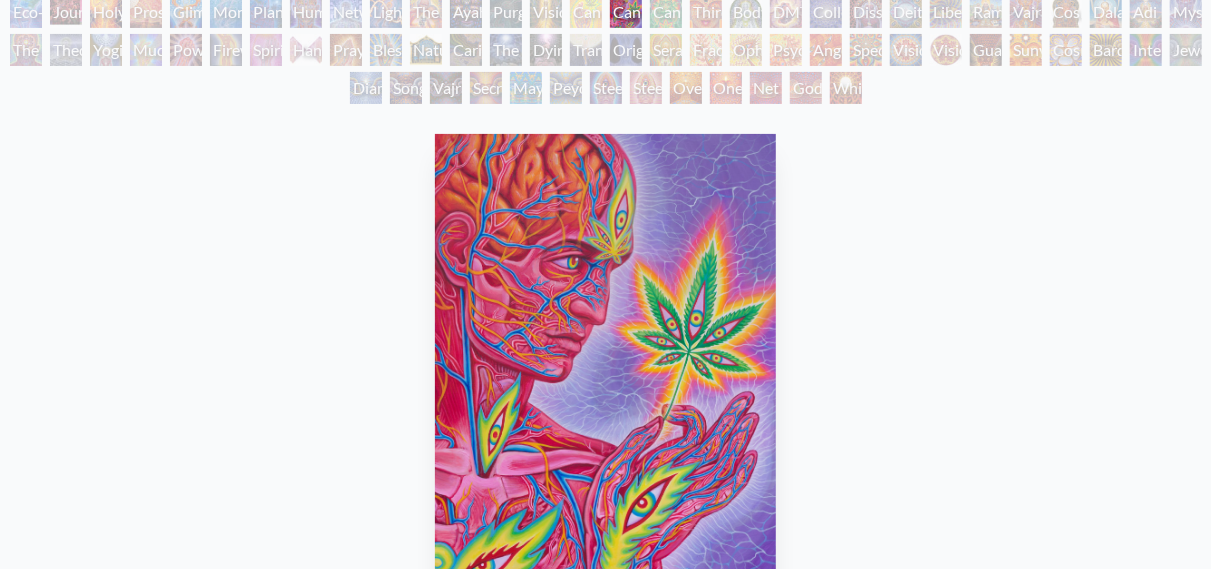 click on "Cannabacchus" at bounding box center (666, 12) 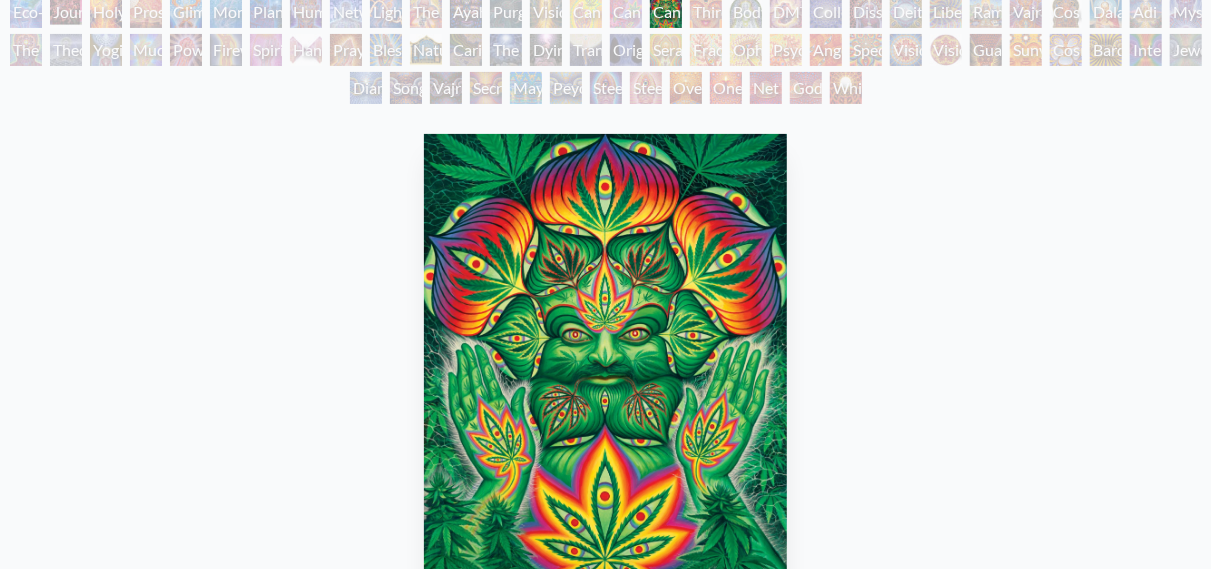 click on "Third Eye Tears of Joy" at bounding box center [706, 12] 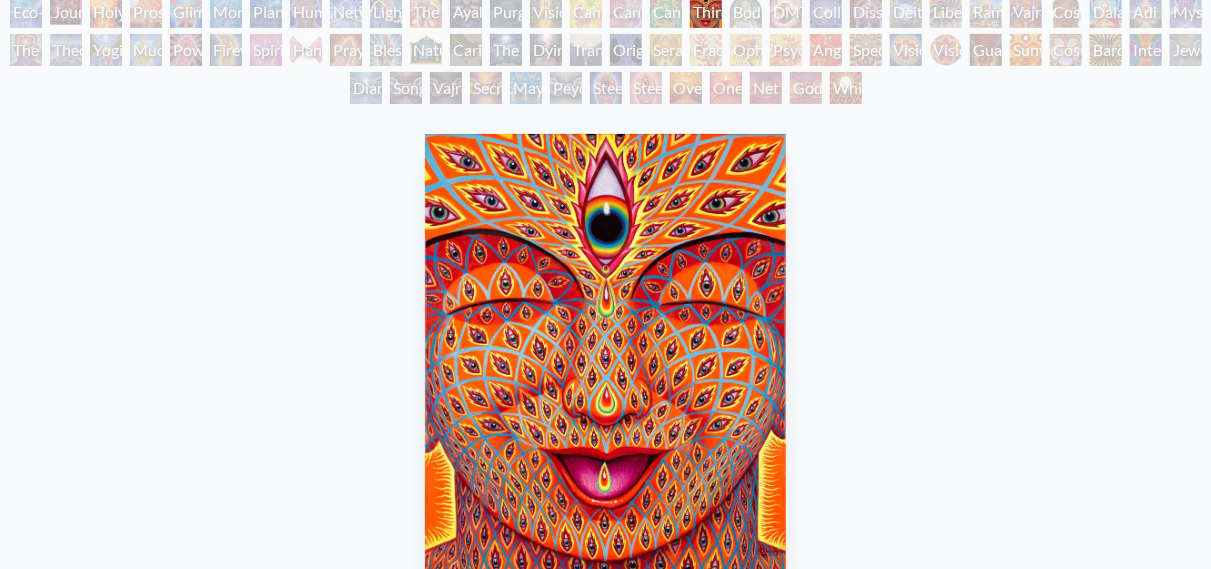 click on "Body/Mind as a Vibratory Field of Energy" at bounding box center [746, 12] 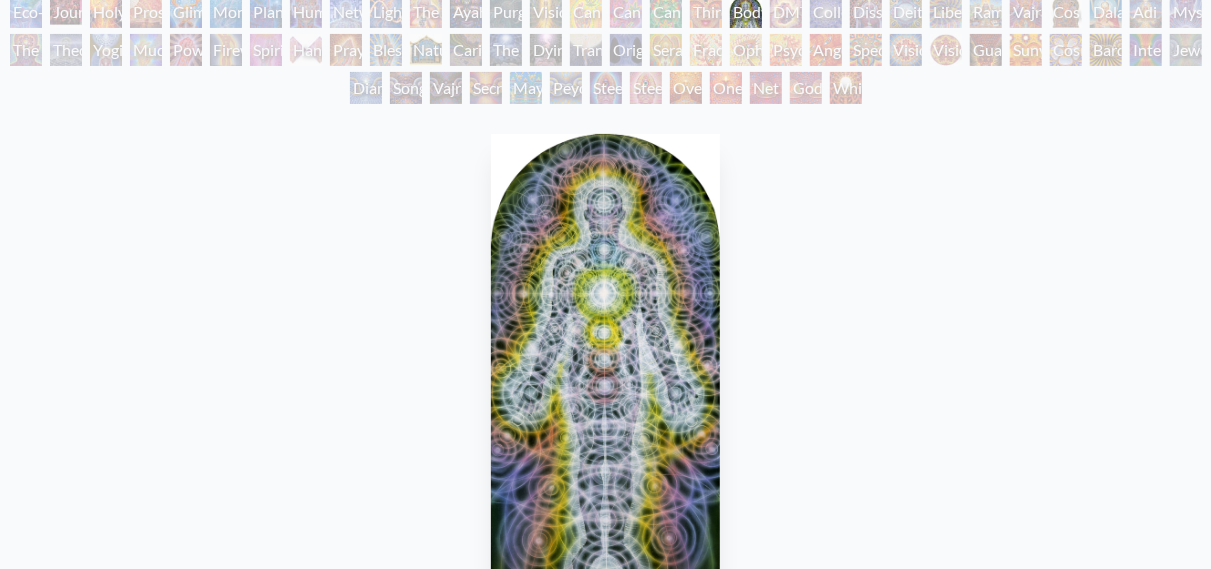 scroll, scrollTop: 312, scrollLeft: 0, axis: vertical 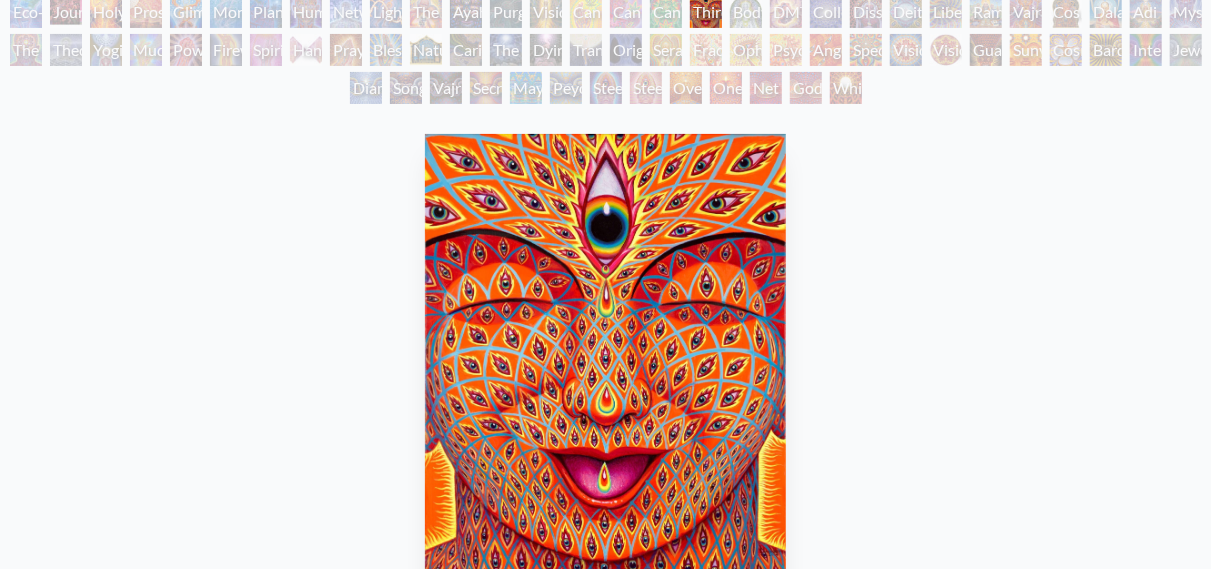 click on "DMT - The Spirit Molecule" at bounding box center [786, 12] 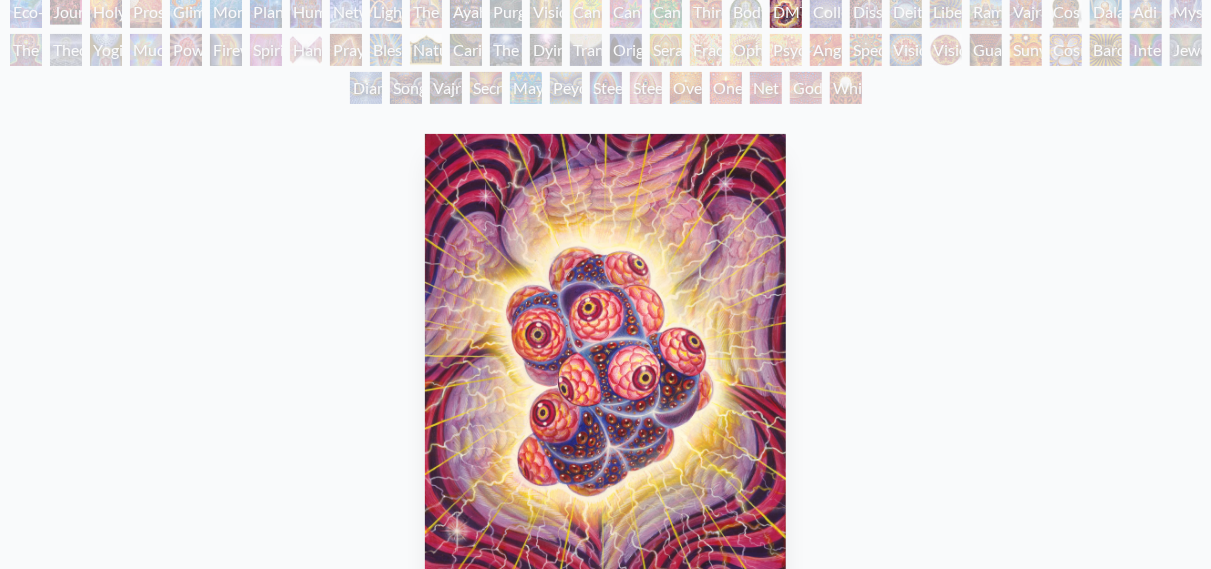 click on "Collective Vision" at bounding box center [826, 12] 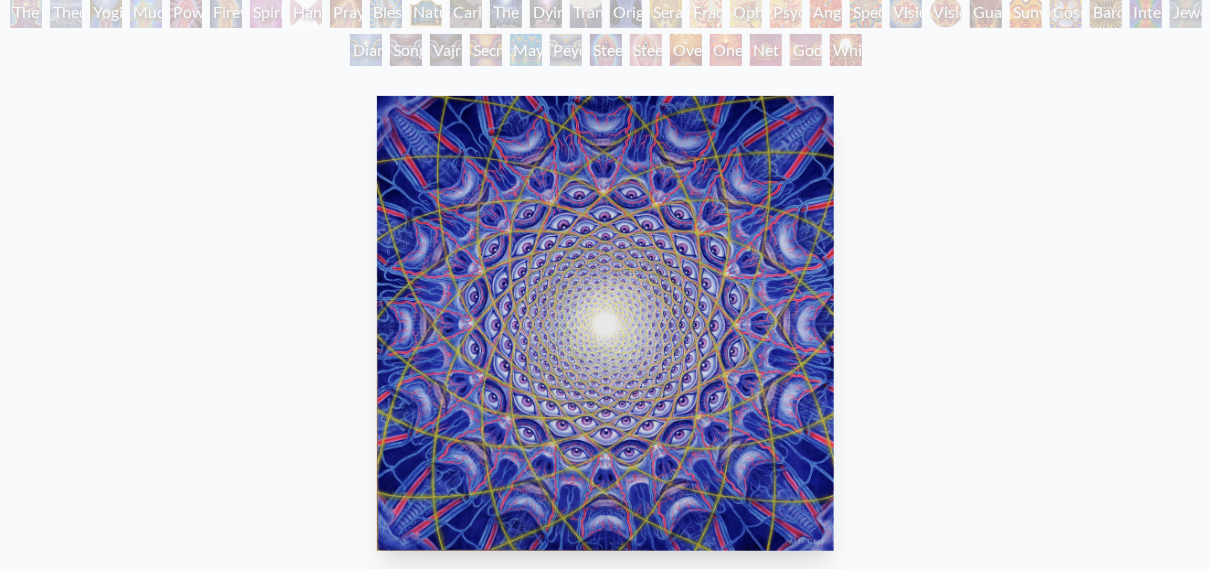 scroll, scrollTop: 208, scrollLeft: 0, axis: vertical 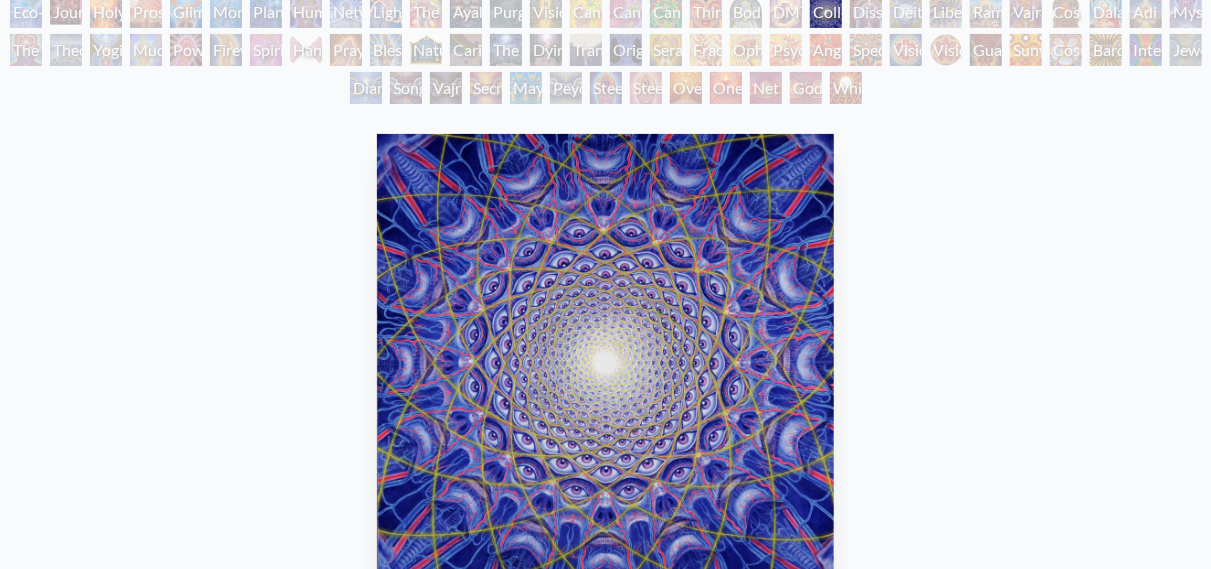 click on "Collective Vision" at bounding box center (826, 12) 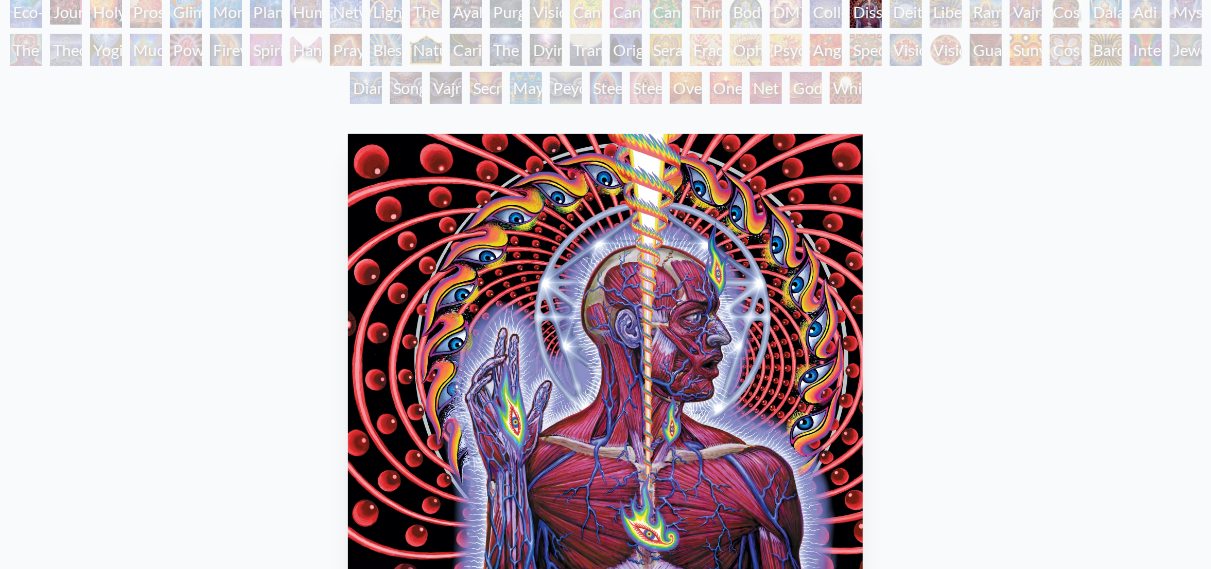 click on "Body/Mind as a Vibratory Field of Energy" at bounding box center [746, 12] 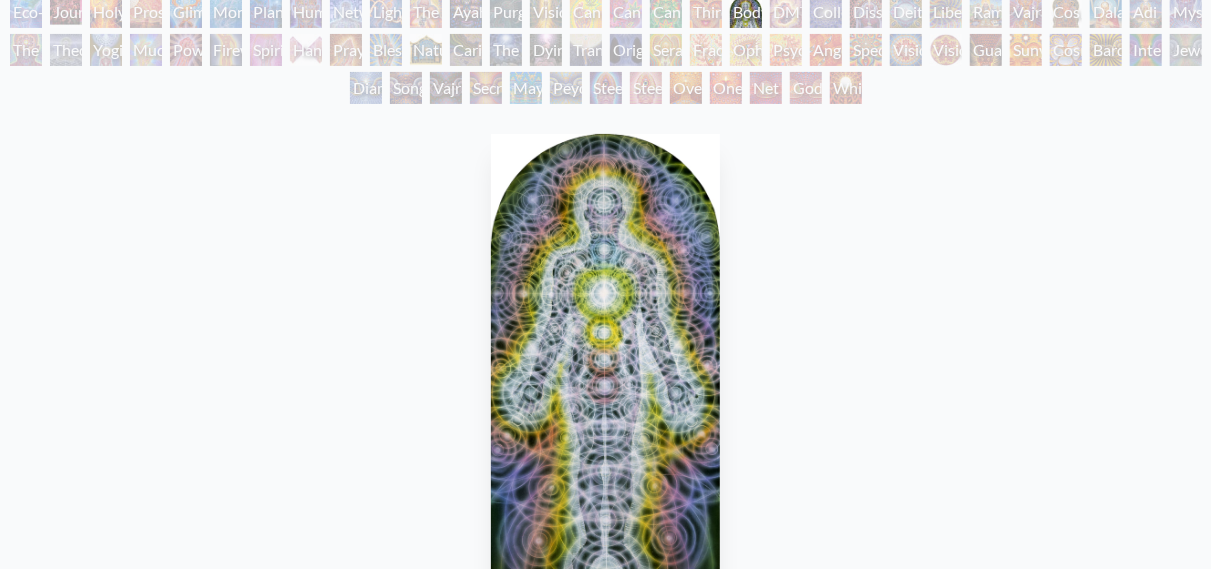click on "DMT - The Spirit Molecule" at bounding box center (786, 12) 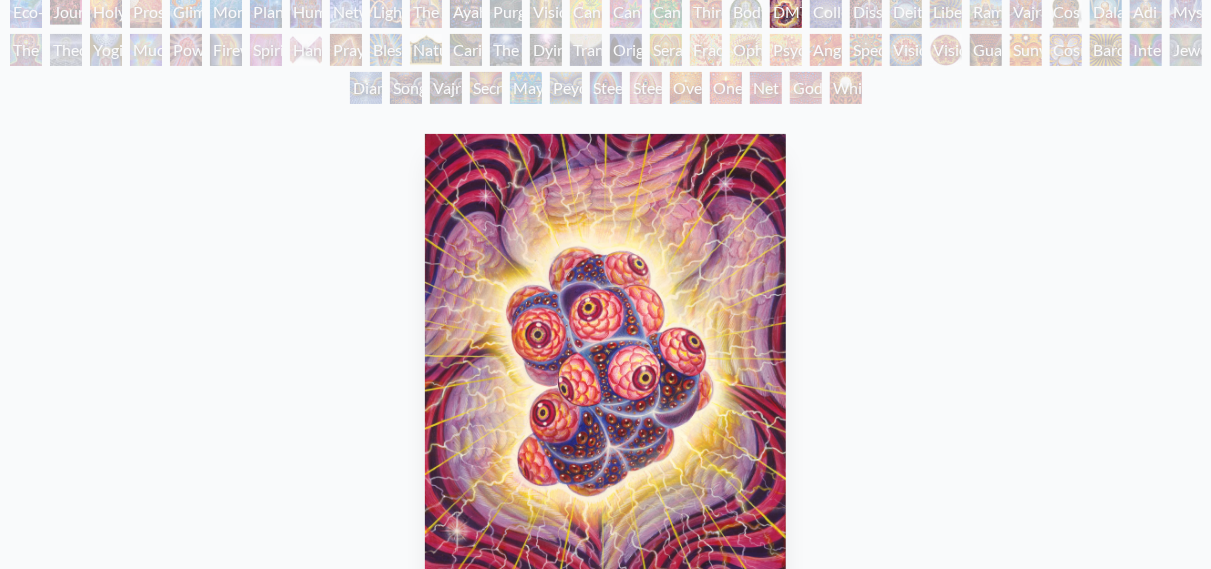click on "Liberation Through Seeing" at bounding box center (946, 12) 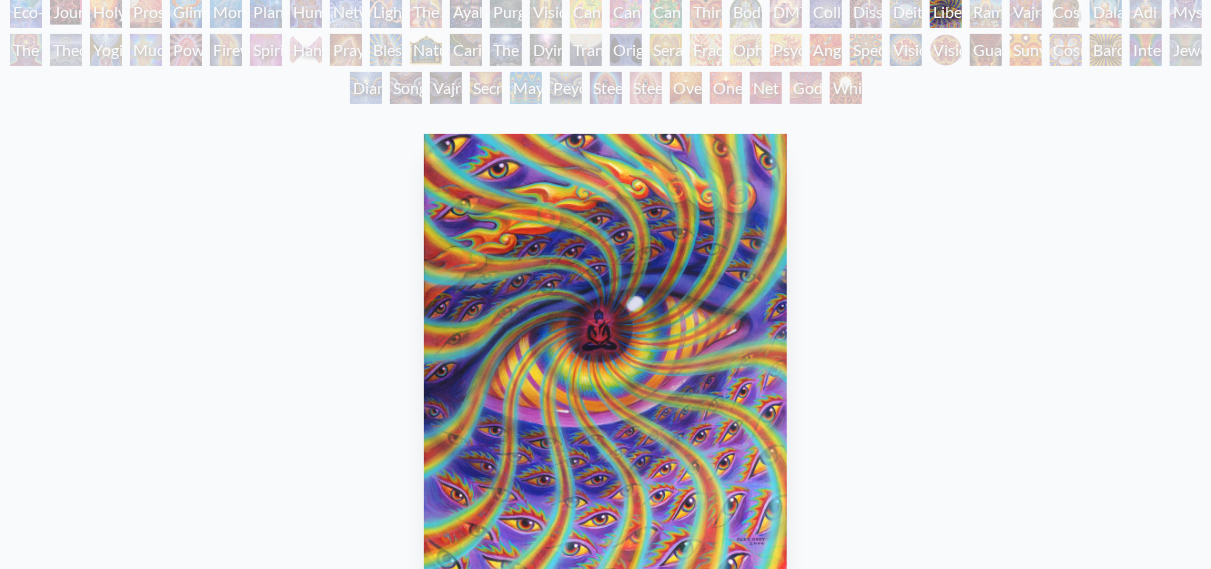click on "Ram Dass" at bounding box center (986, 12) 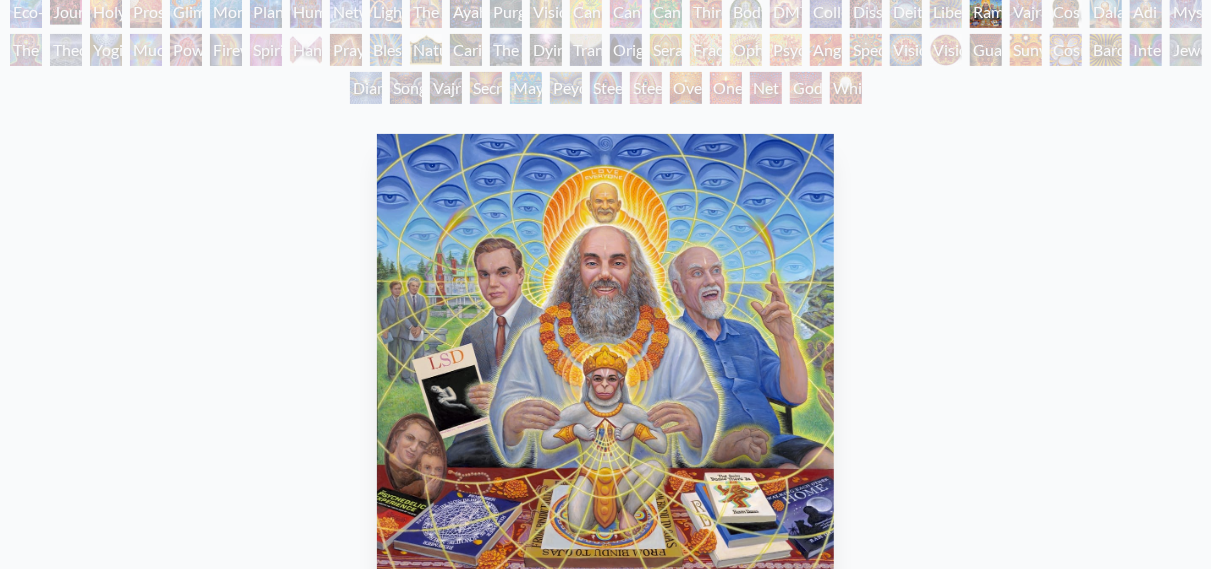 click on "Vajra Guru" at bounding box center [1026, 12] 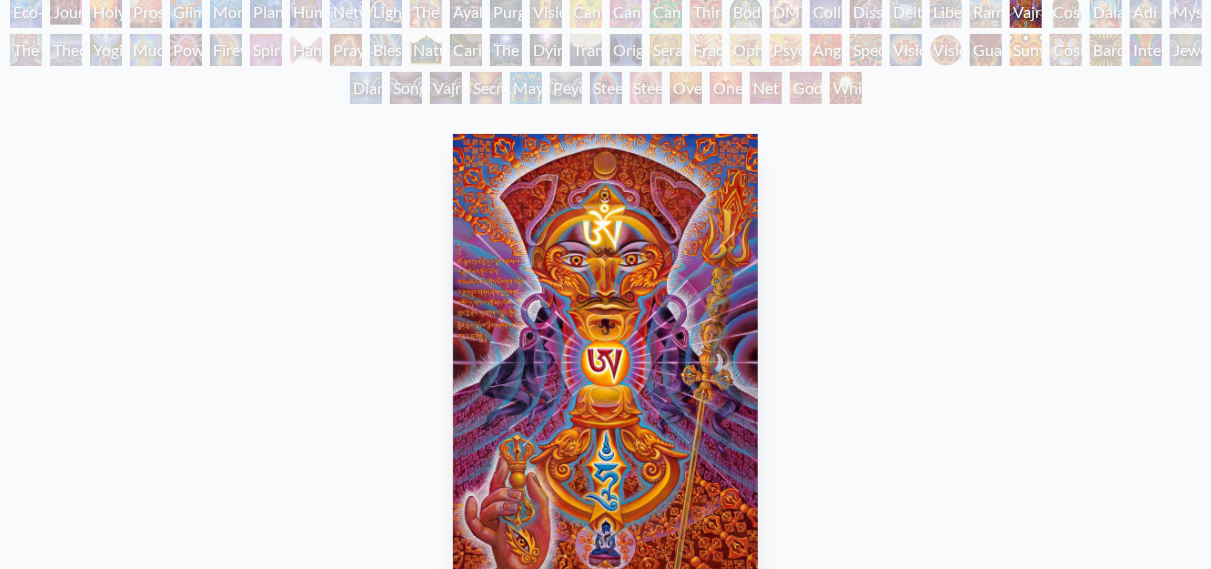 click on "Cosmic Christ" at bounding box center [1066, 12] 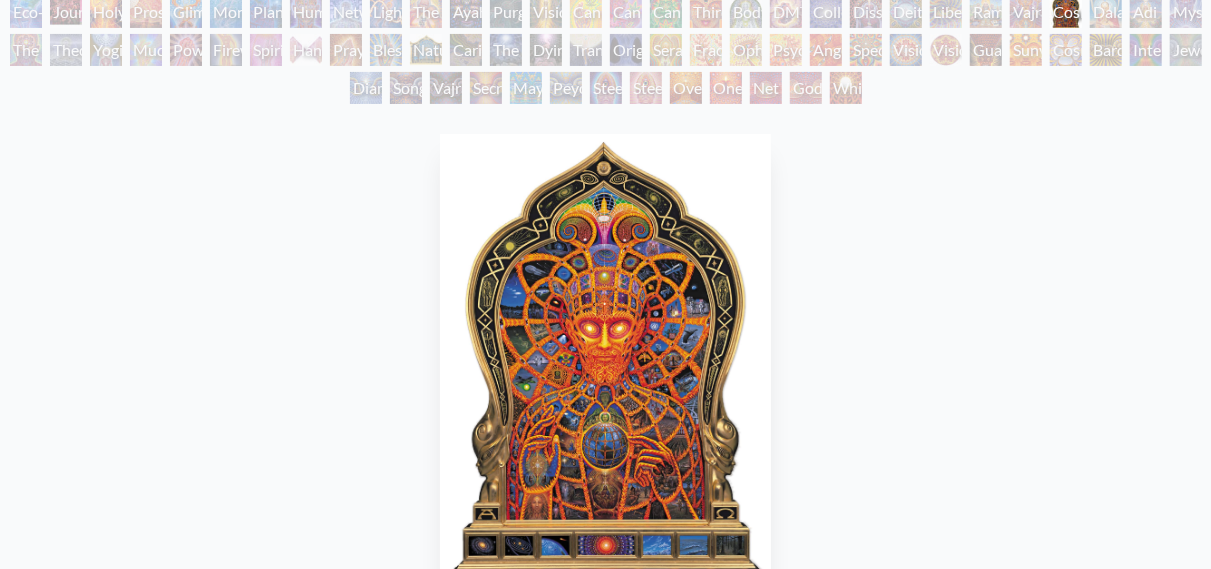 click on "Dalai Lama" at bounding box center (1106, 12) 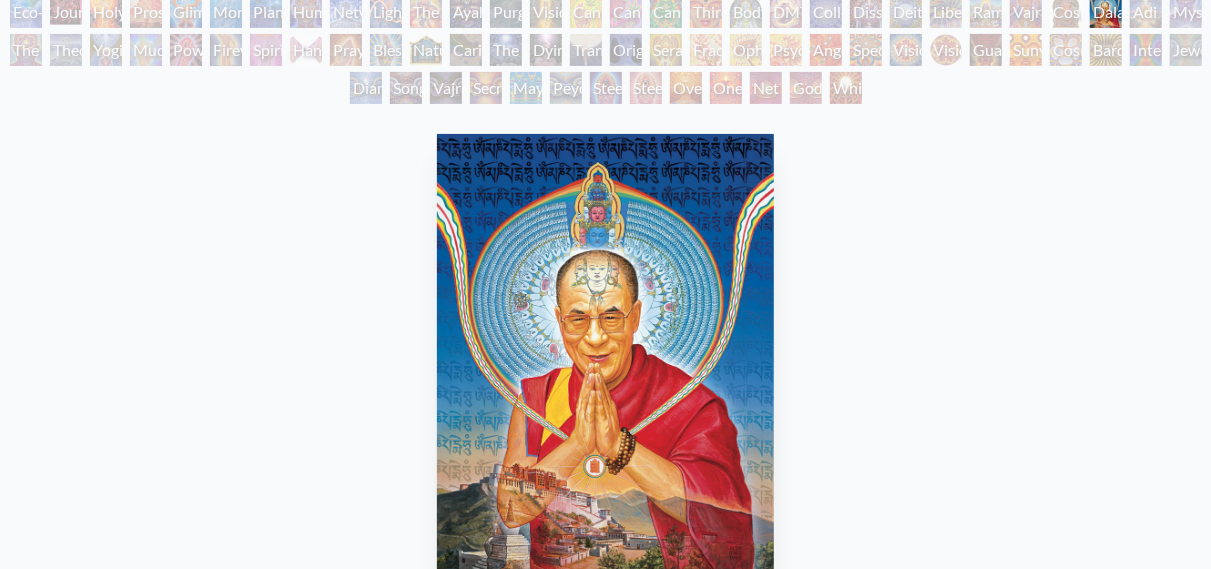 click on "Adi Da" at bounding box center (1146, 12) 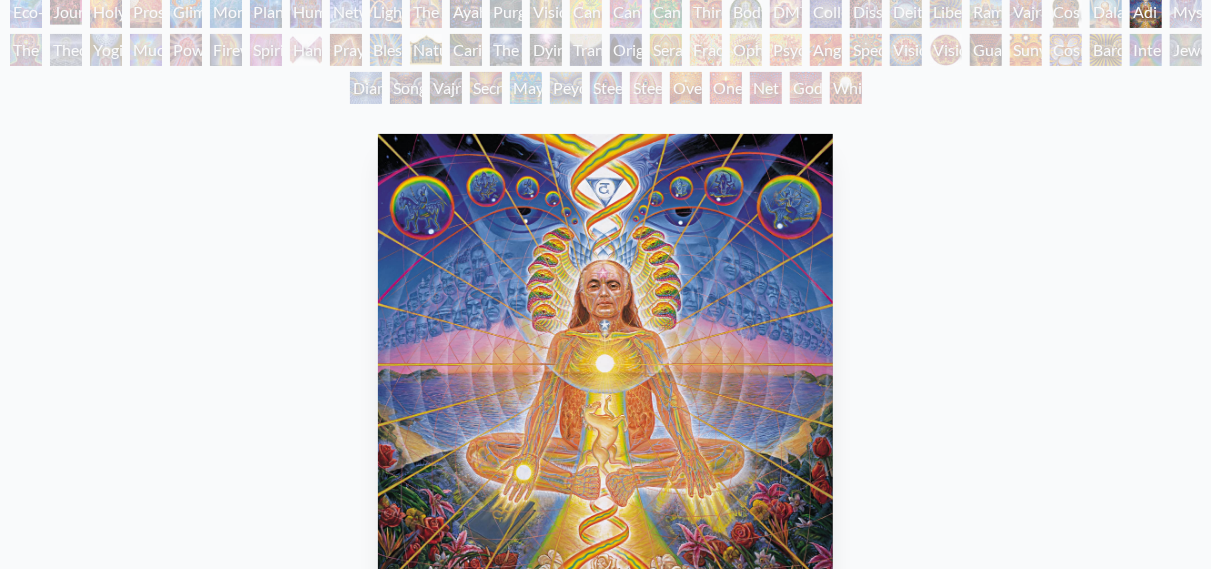 click on "Adi Da" at bounding box center (1146, 12) 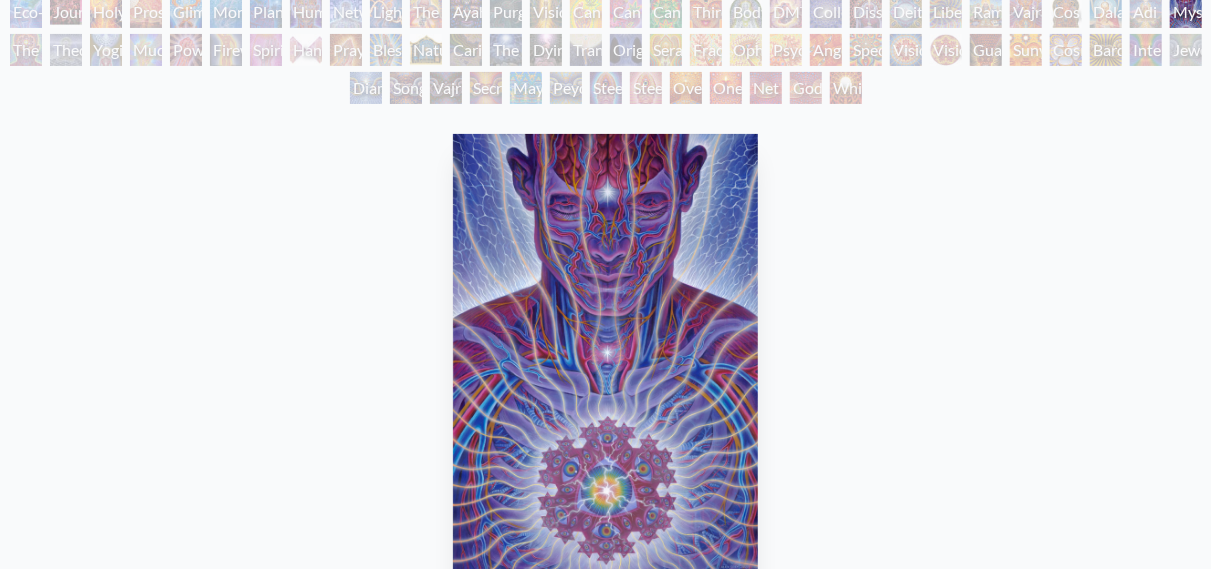 click on "Jewel Being" at bounding box center [1186, 50] 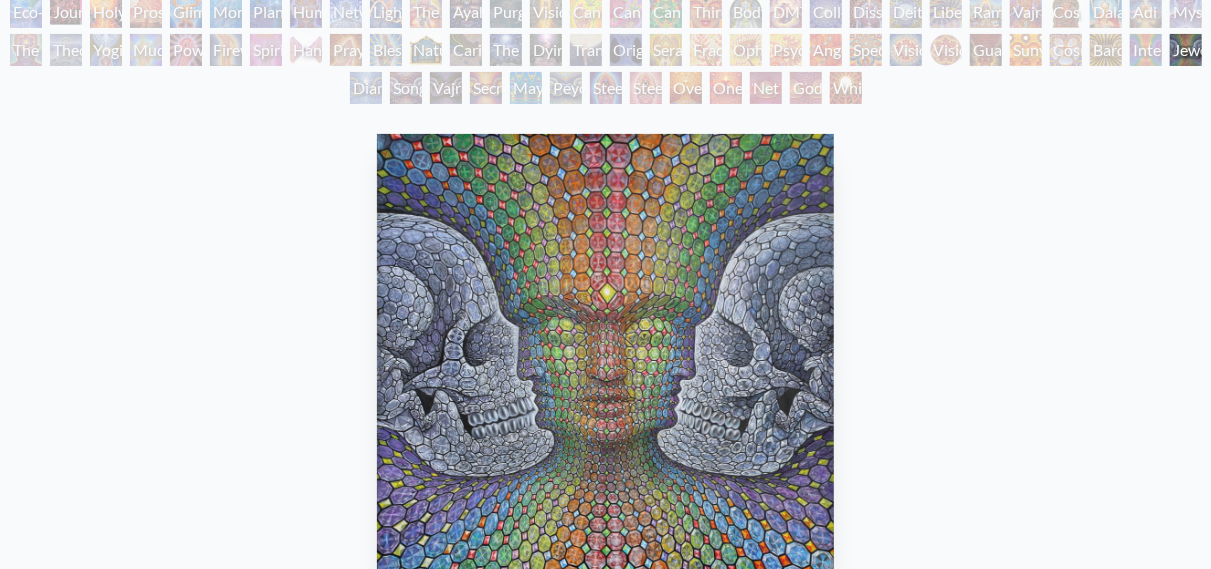 click on "Bardo Being" at bounding box center (1106, 50) 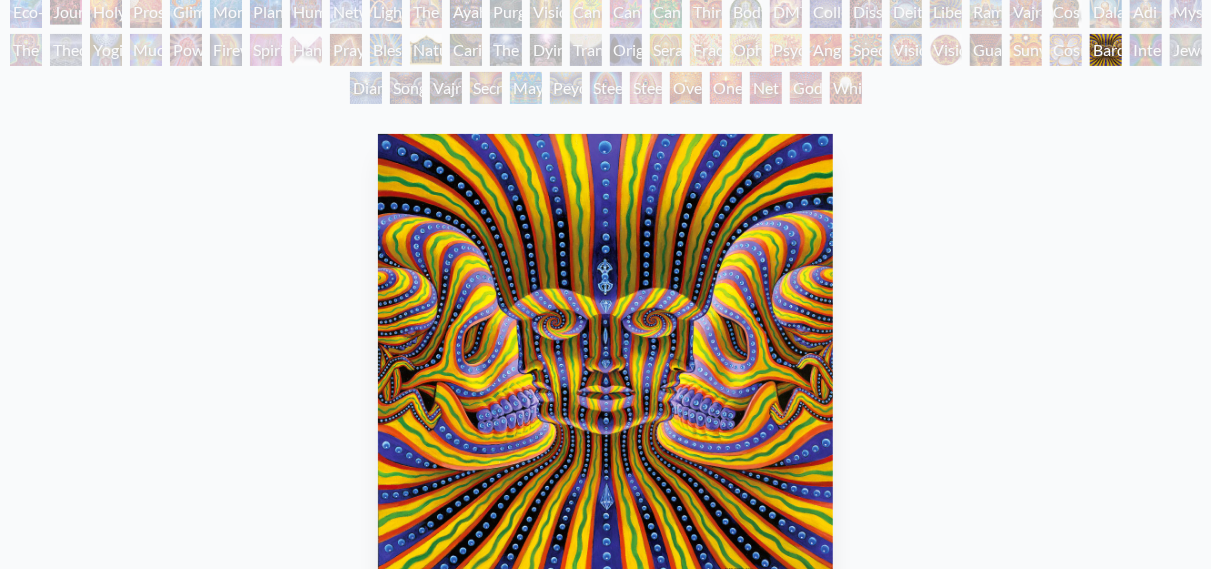click on "Cosmic Elf" at bounding box center (1066, 50) 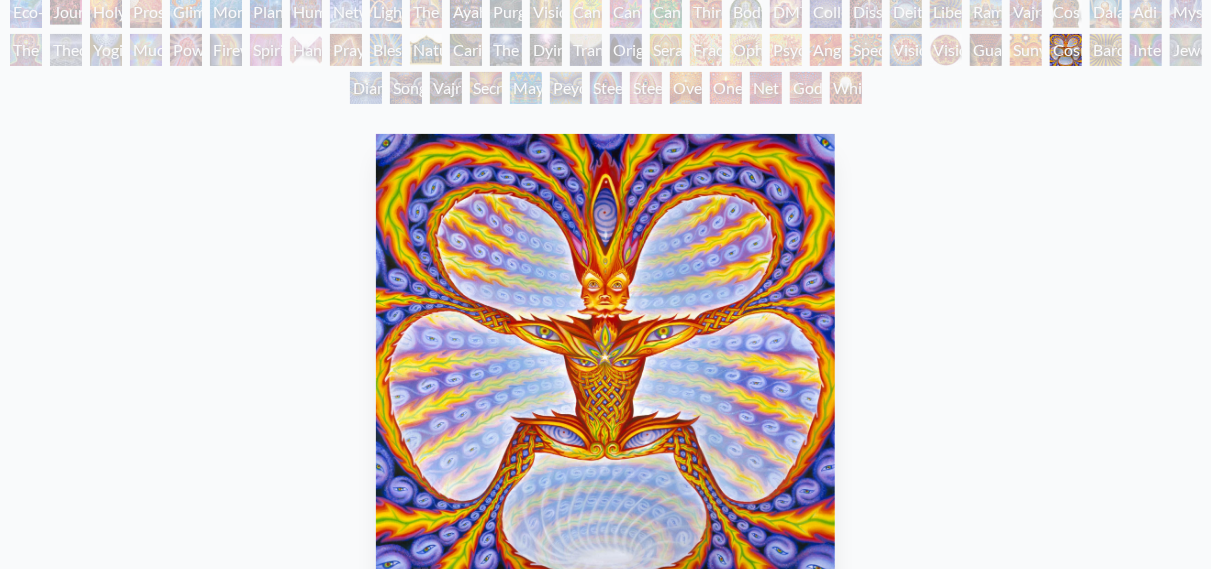 click on "Sunyata" at bounding box center (1026, 50) 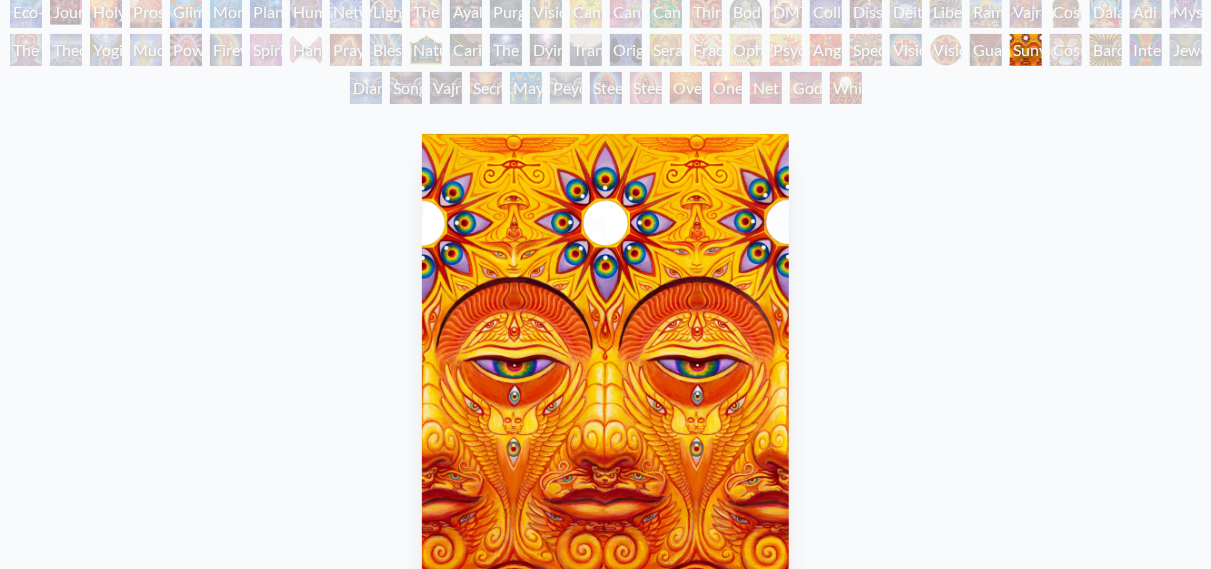 click on "Guardian of Infinite Vision" at bounding box center [986, 50] 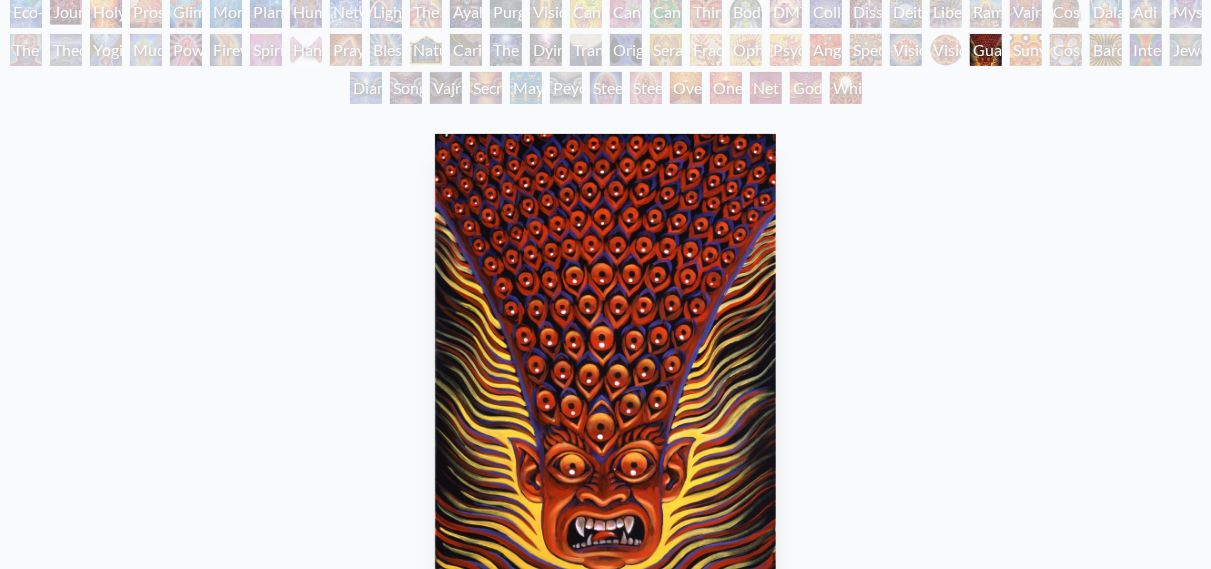 click on "Vision Crystal Tondo" at bounding box center [946, 50] 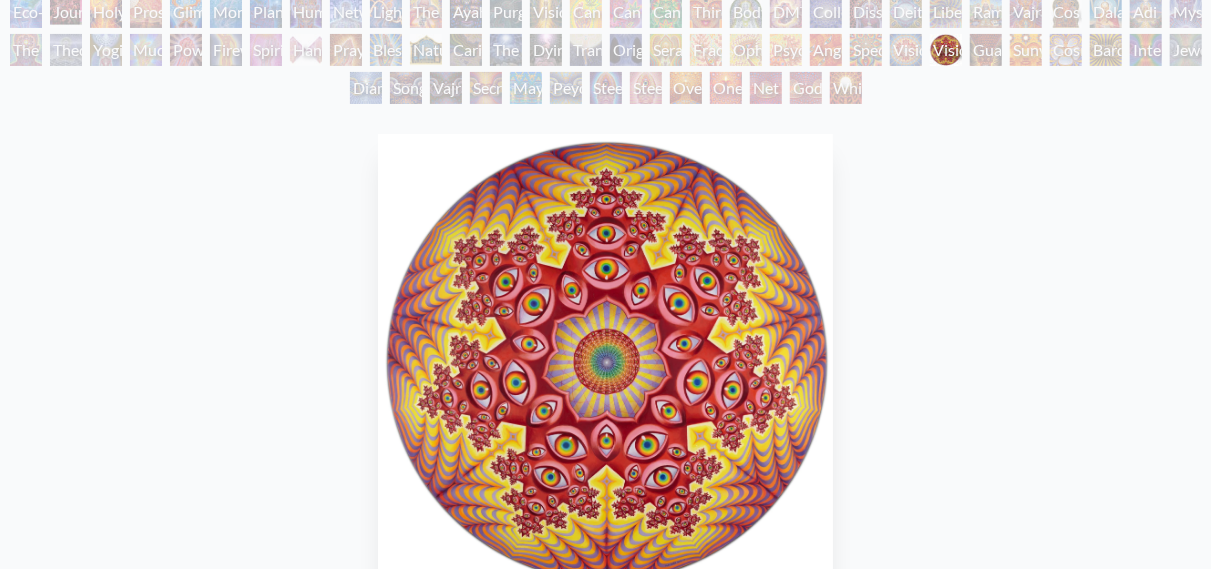 click on "Vision Crystal" at bounding box center (906, 50) 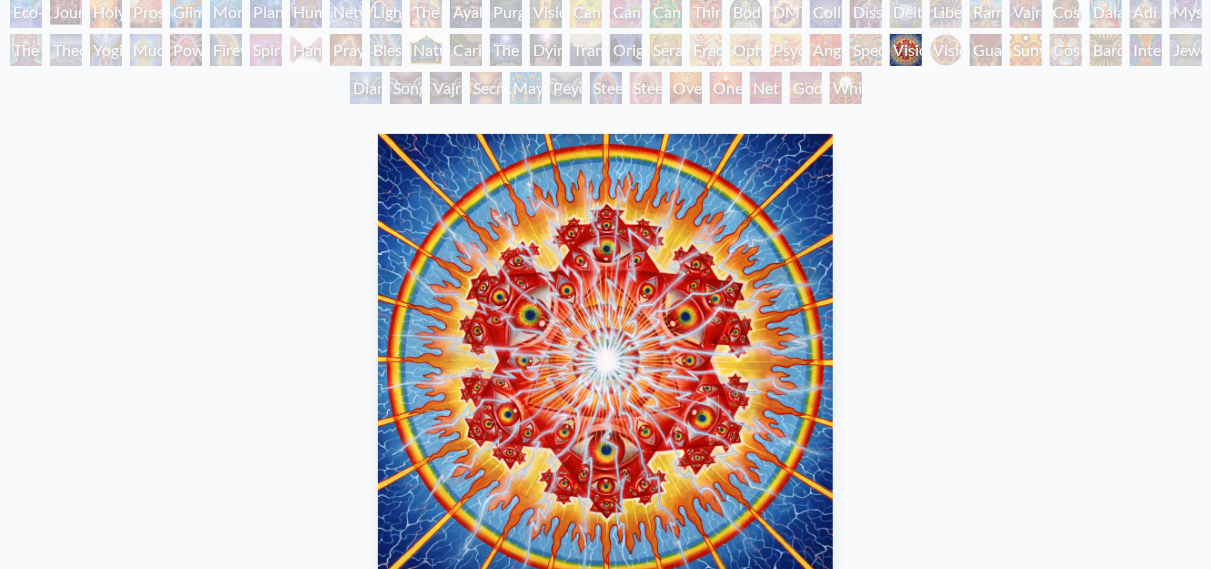 click on "Spectral Lotus" at bounding box center (866, 50) 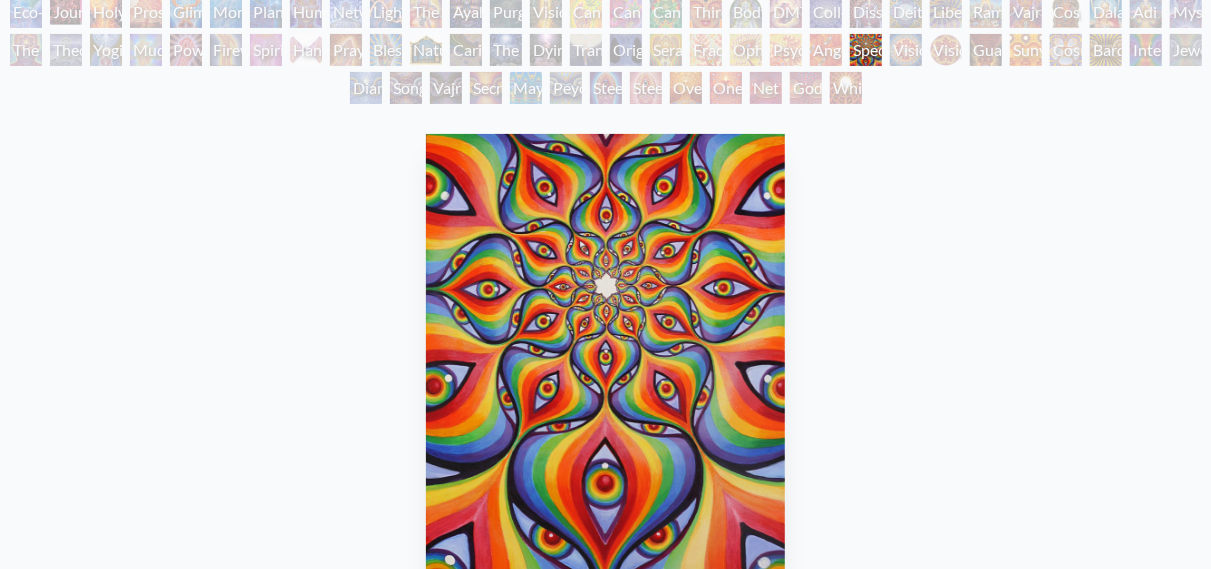 click on "Angel Skin" at bounding box center [826, 50] 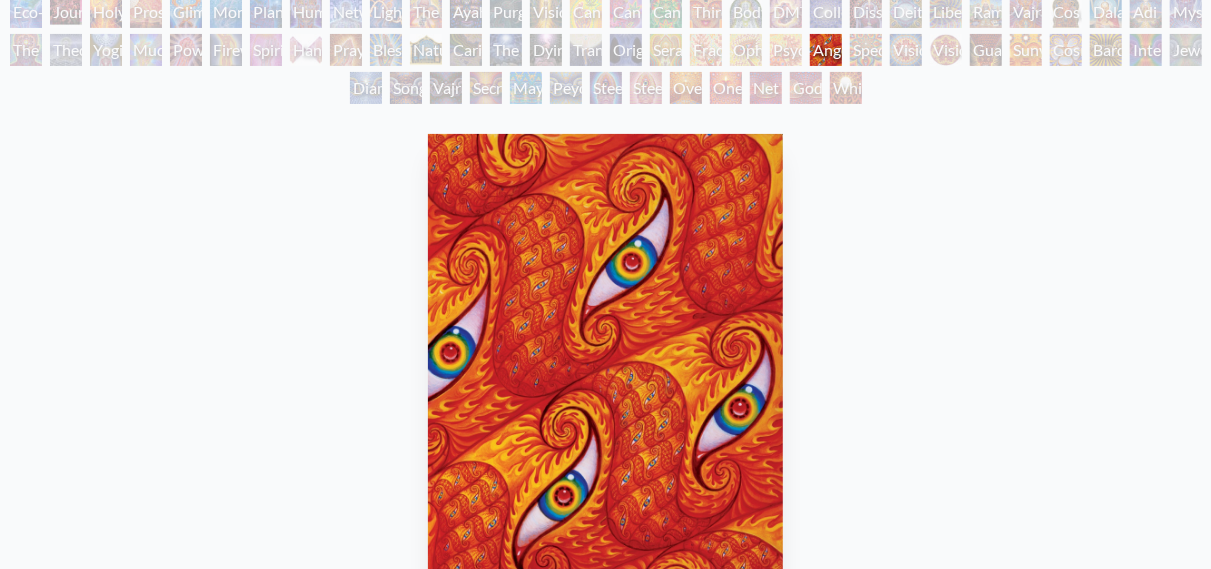 click on "Adam & Eve      Visionary Origin of Language      Body, Mind, Spirit      Contemplation      Praying      New Man New Woman      Holy Grail      Eclipse      The Kiss      One Taste      Kissing      Ocean of Love Bliss      Embracing      Tantra      Copulating      Buddha Embryo      Newborn      Pregnancy      Birth      Nursing      Love Circuit      New Family      Zena Lotus      Promise      Family      Boo-boo      Reading      Wonder      Holy Family      Young & Old      Laughing Man      Breathing      Healing      Lightweaver      Kiss of the Muse      Aperture      Empowerment      Bond      Cosmic Creativity      Cosmic Artist      Cosmic Lovers      Love is a Cosmic Force      Emerald Grail      Mysteriosa 2      Earth Energies      Ohio Song      Metamorphosis      Lilacs      Humming Bird" at bounding box center [605, 15] 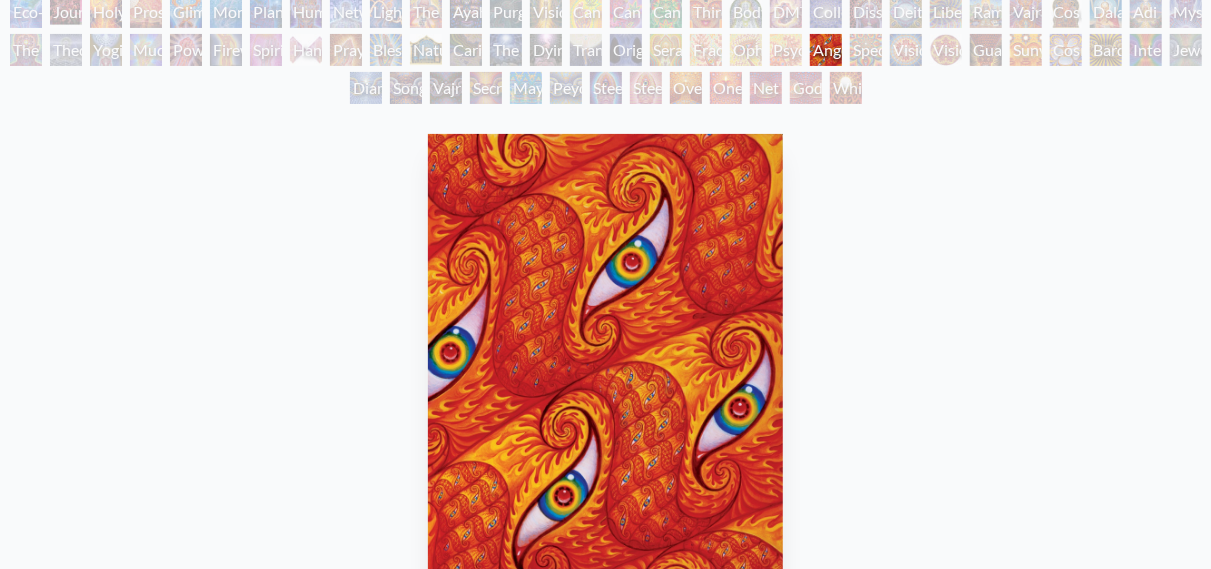 click on "Psychomicrograph of a Fractal Paisley Cherub Feather Tip" at bounding box center (786, 50) 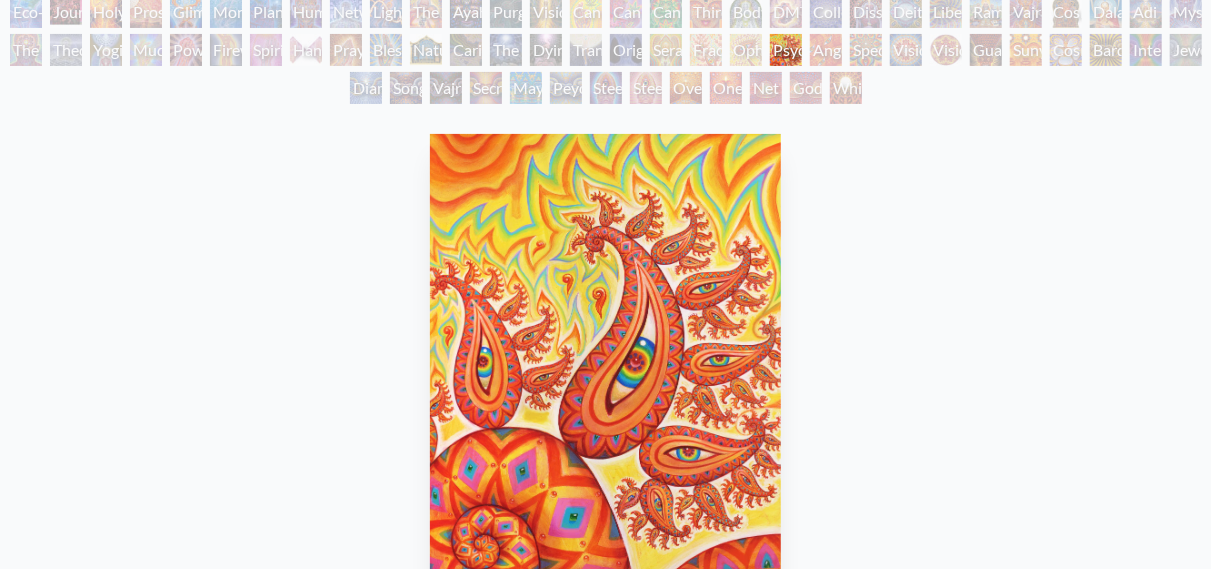 click on "Ophanic Eyelash" at bounding box center [746, 50] 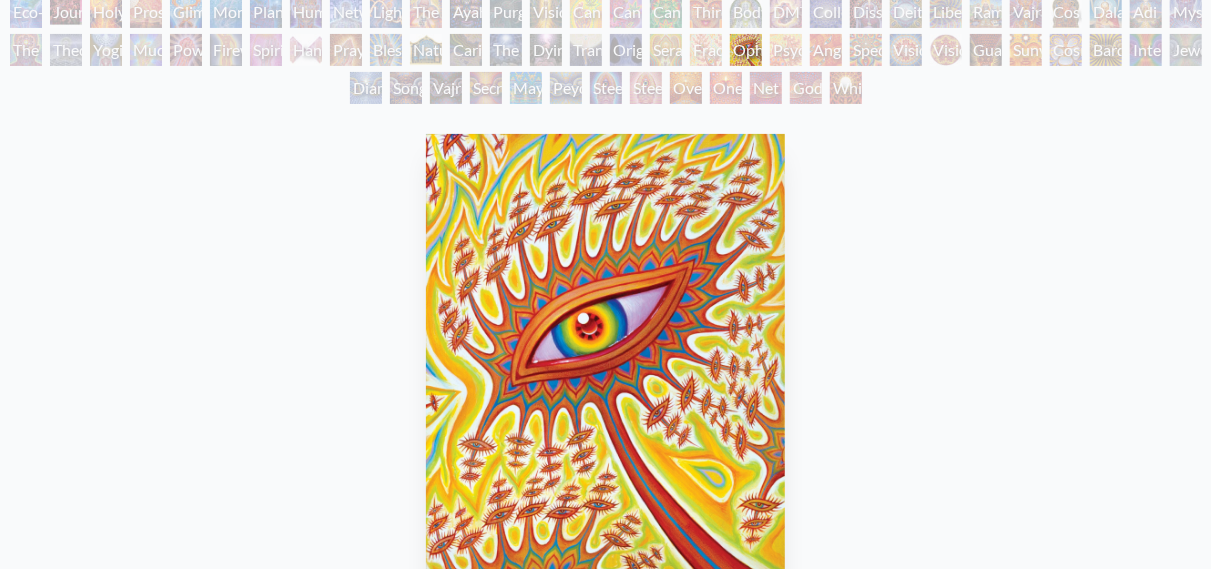 click on "Ophanic Eyelash" at bounding box center (746, 50) 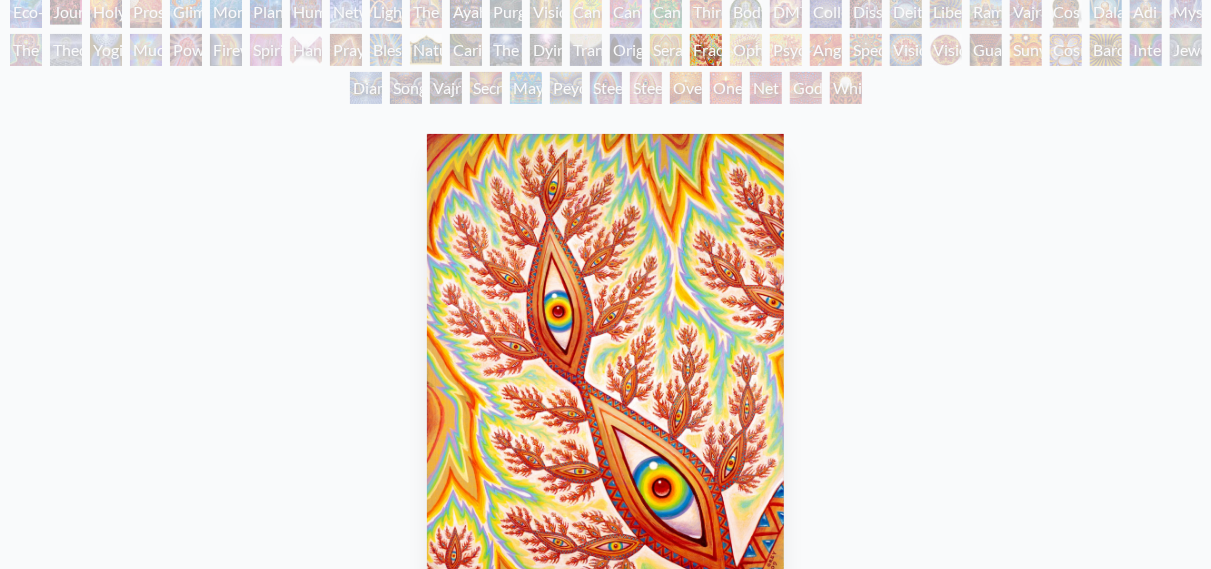 click on "Seraphic Transport Docking on the Third Eye" at bounding box center [666, 50] 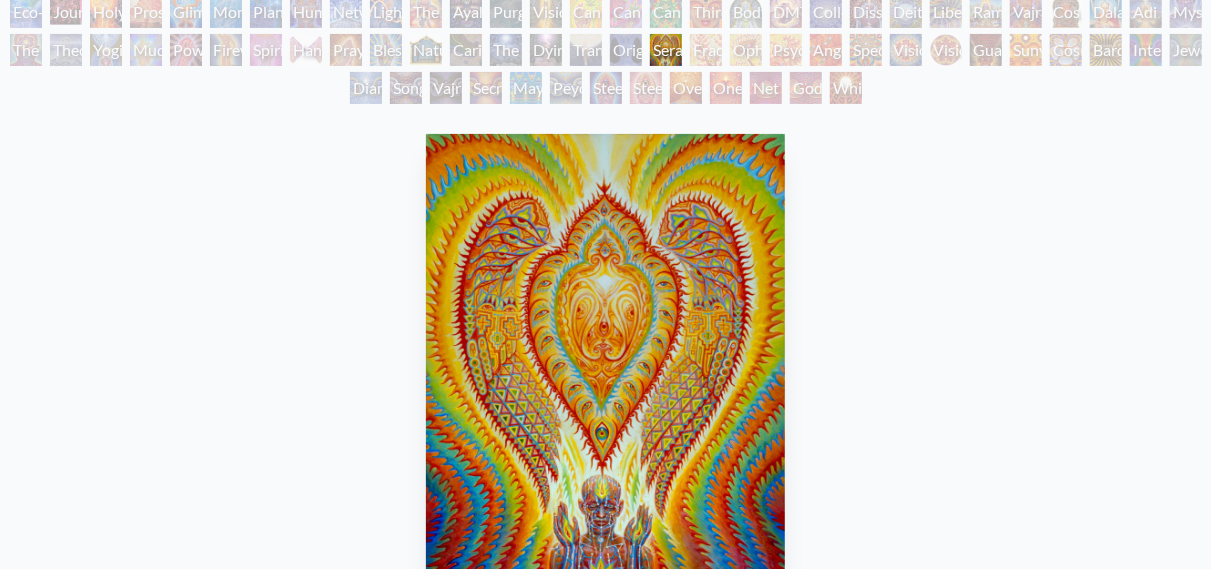 click on "Original Face" at bounding box center (626, 50) 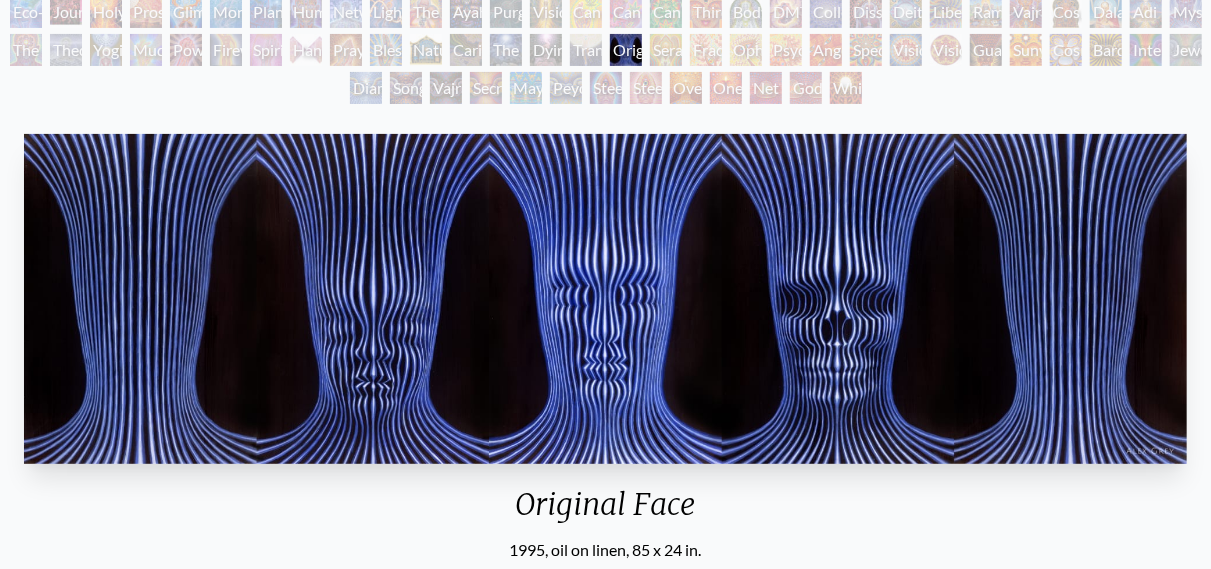 click on "Transfiguration" at bounding box center [586, 50] 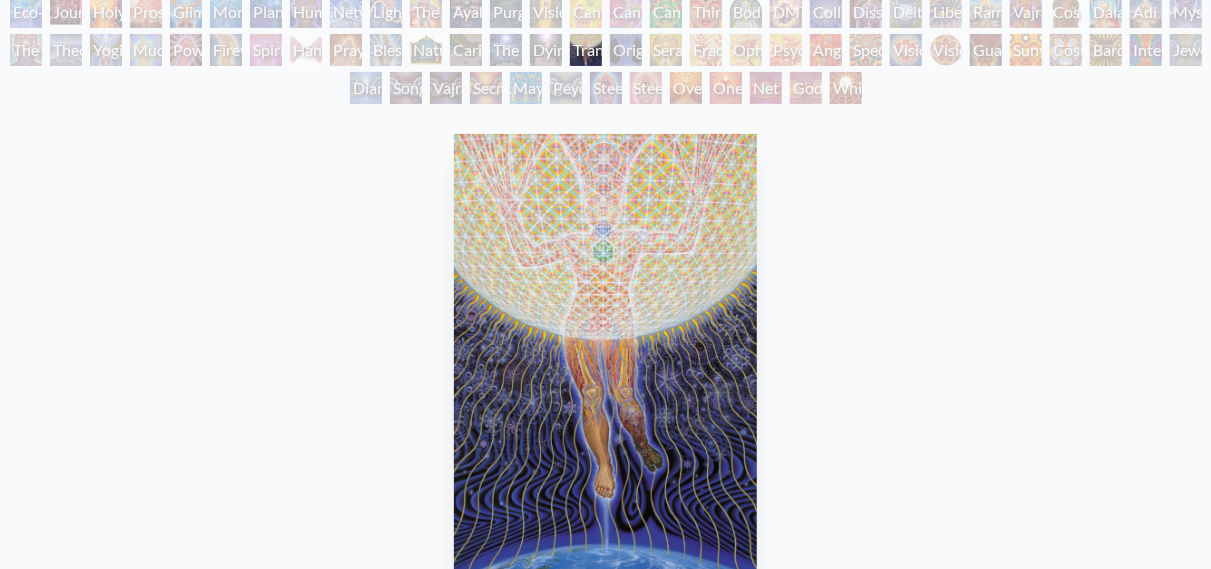 click on "Dying" at bounding box center (546, 50) 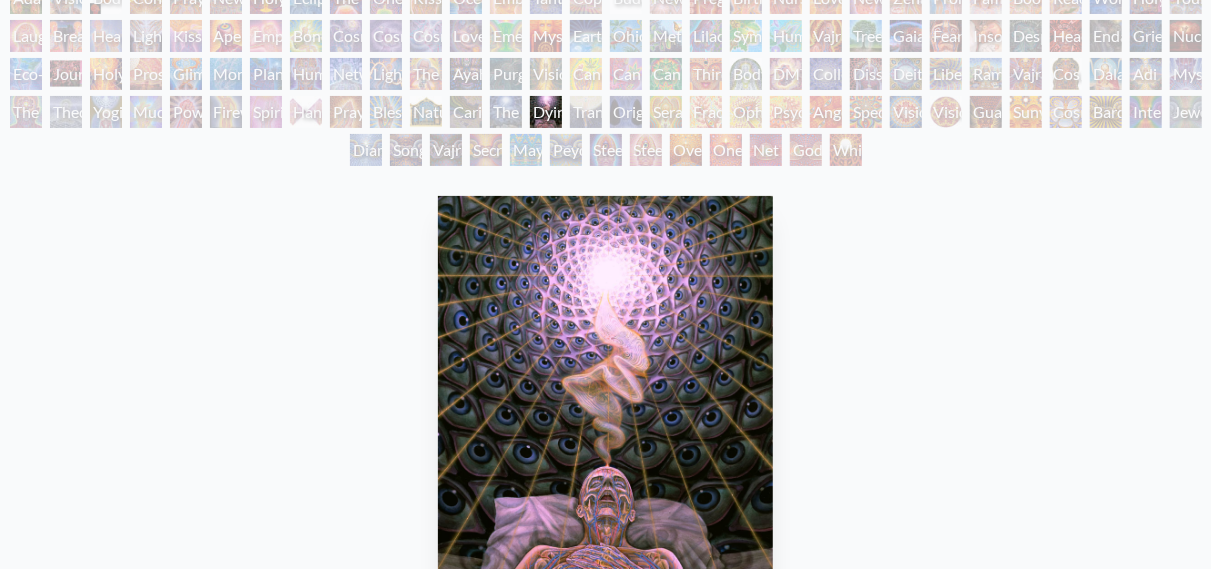 scroll, scrollTop: 104, scrollLeft: 0, axis: vertical 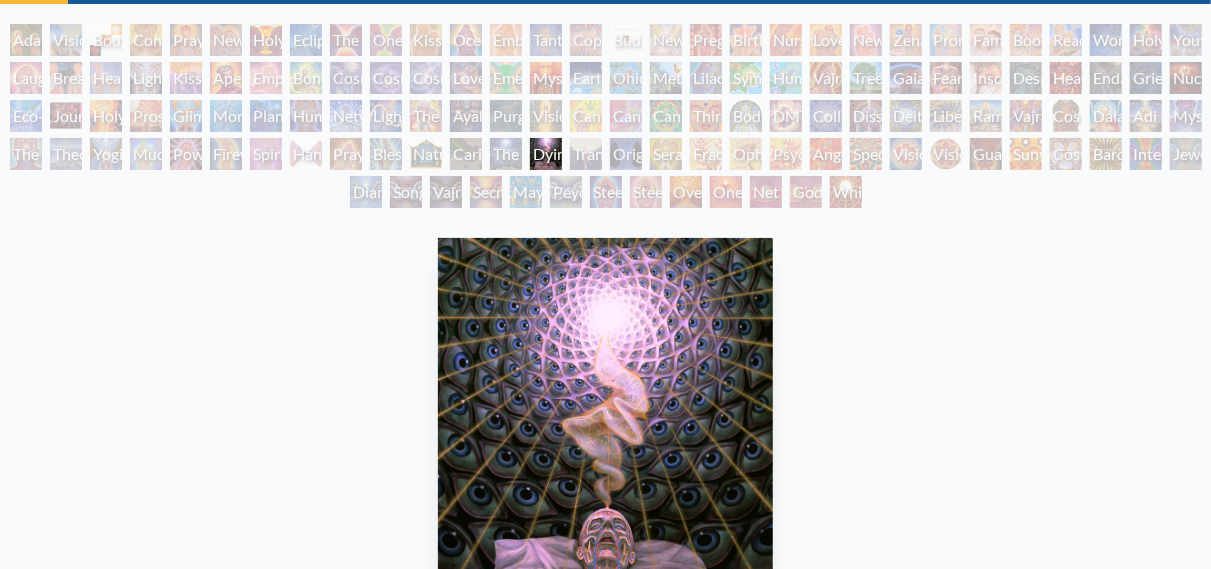 click on "The Soul Finds It's Way" at bounding box center [506, 154] 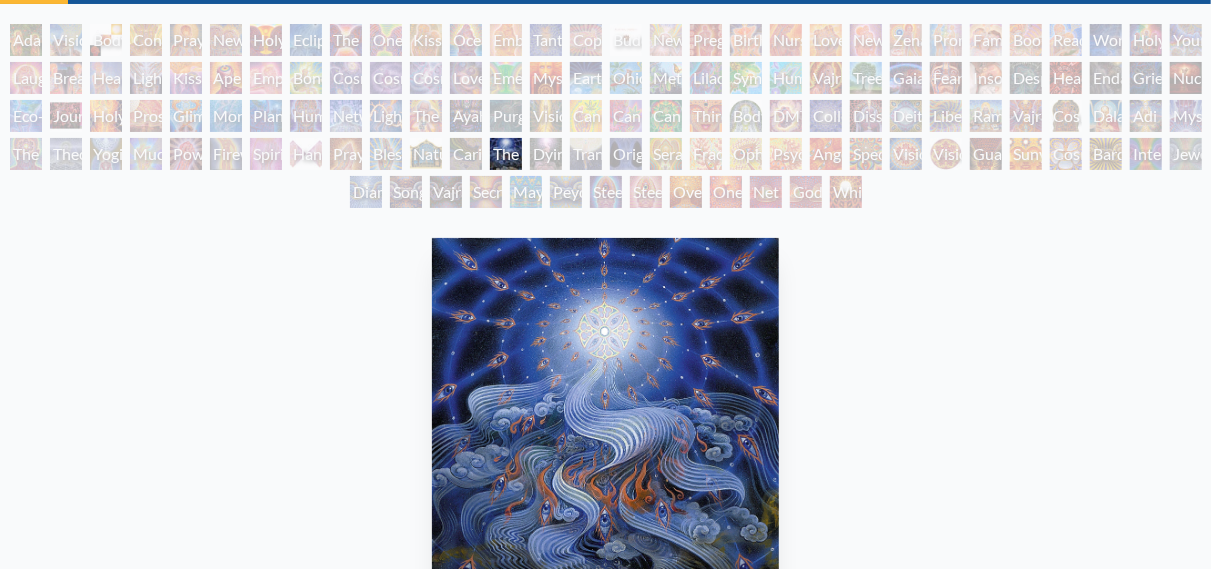 click on "Caring" at bounding box center (466, 154) 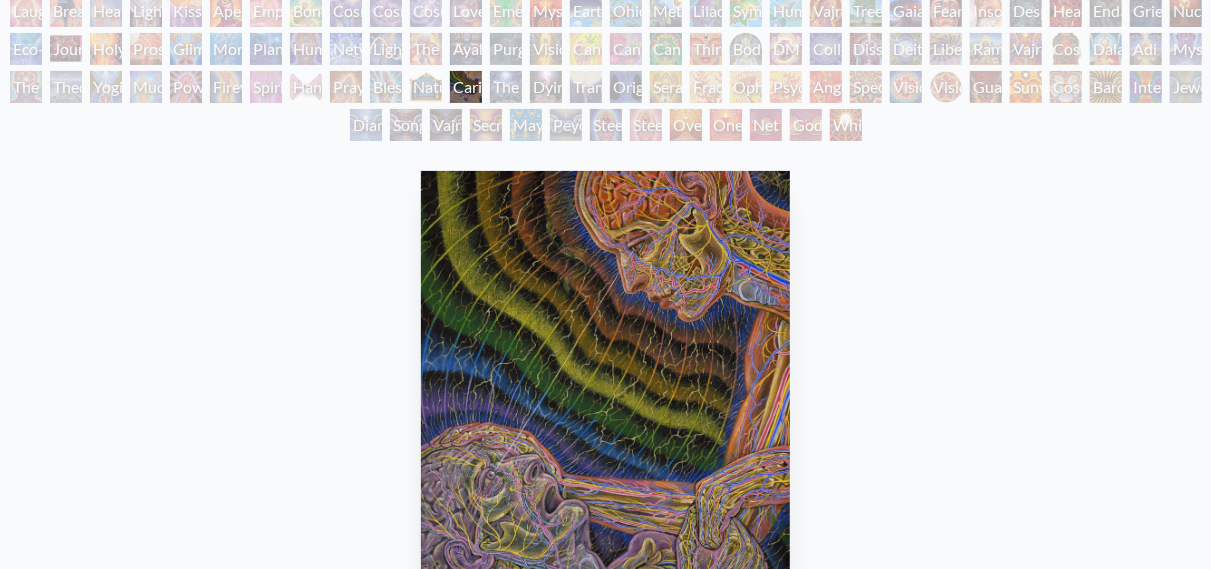 scroll, scrollTop: 208, scrollLeft: 0, axis: vertical 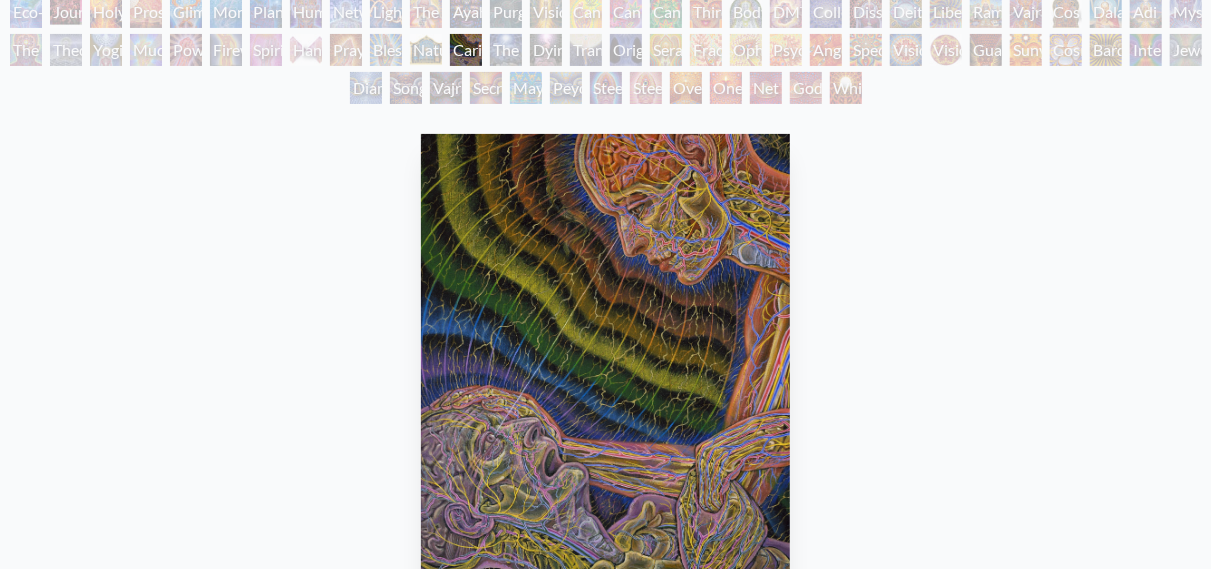 click on "Nature of Mind" at bounding box center [426, 50] 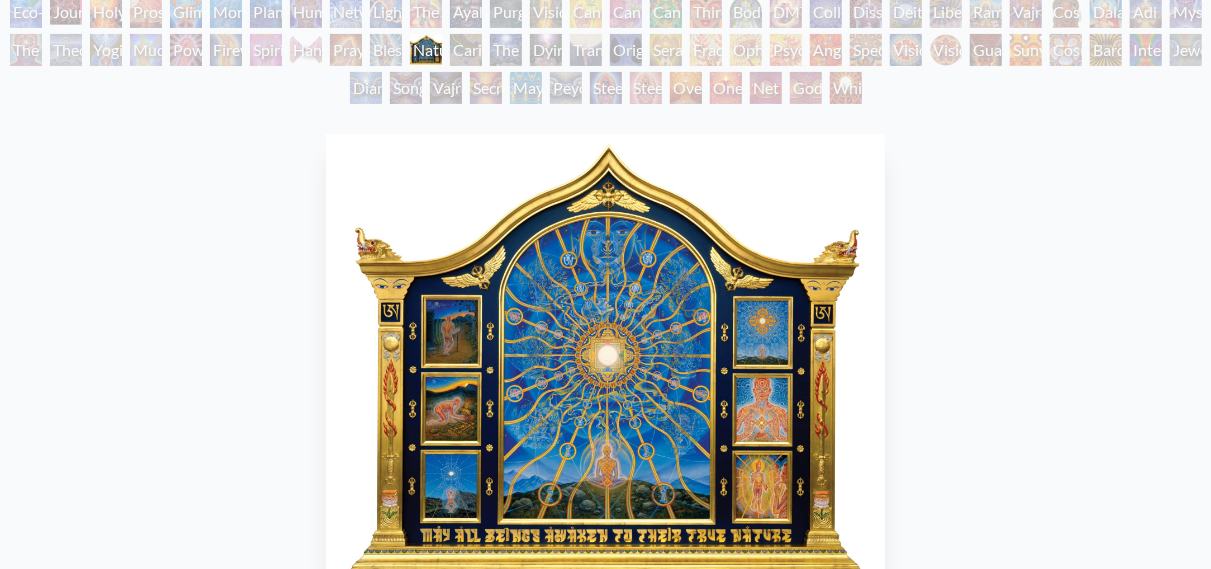 click on "Blessing Hand" at bounding box center (386, 50) 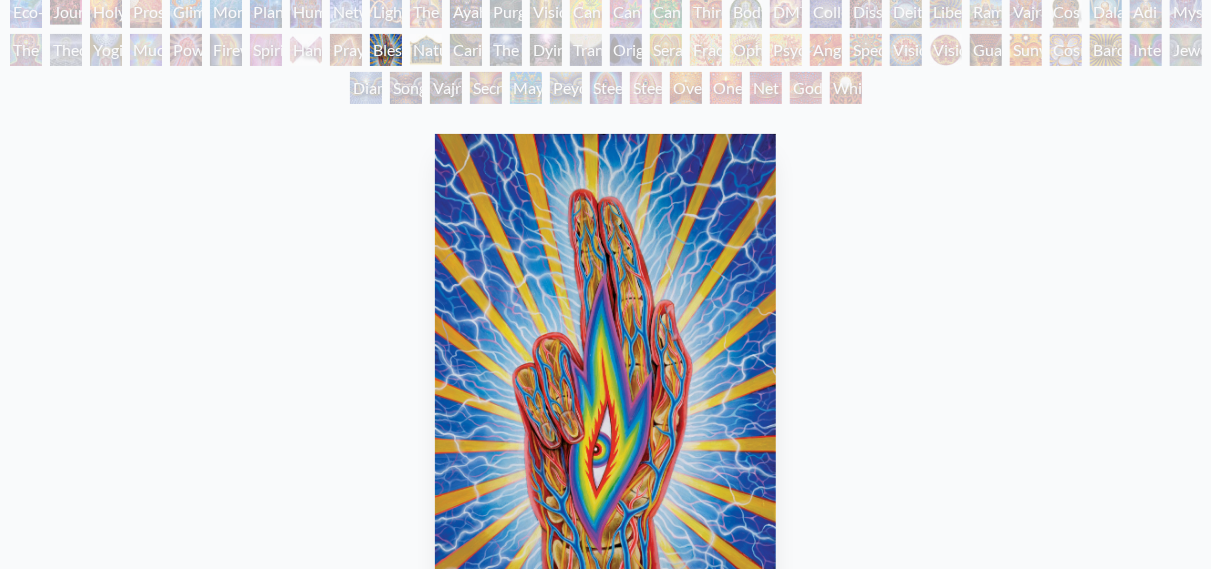 click on "Praying Hands" at bounding box center (346, 50) 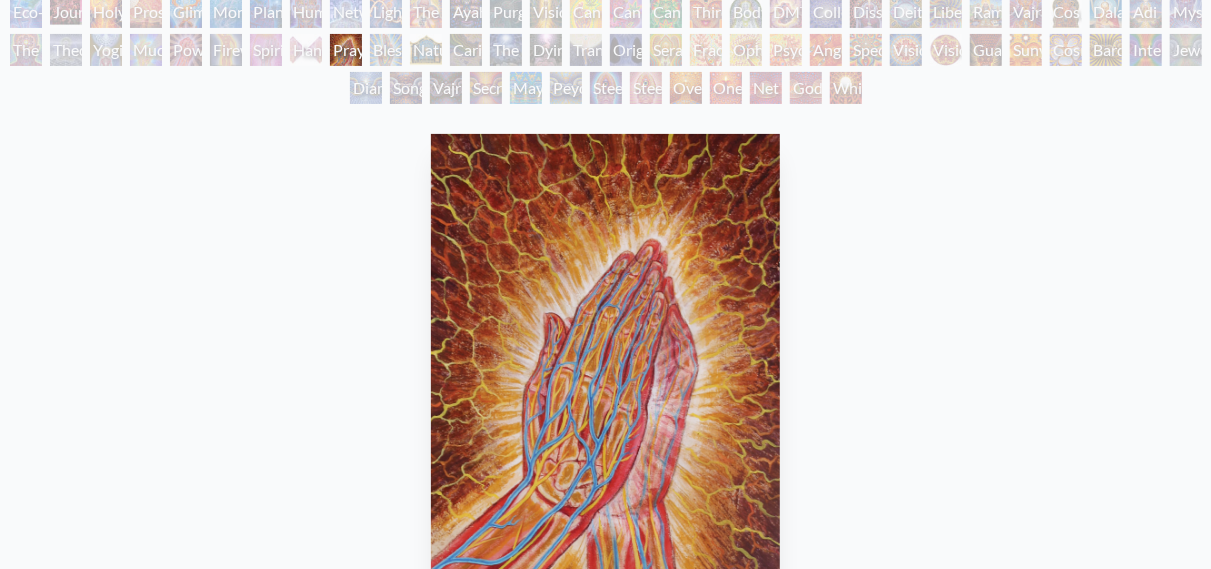 click on "Blessing Hand" at bounding box center [386, 50] 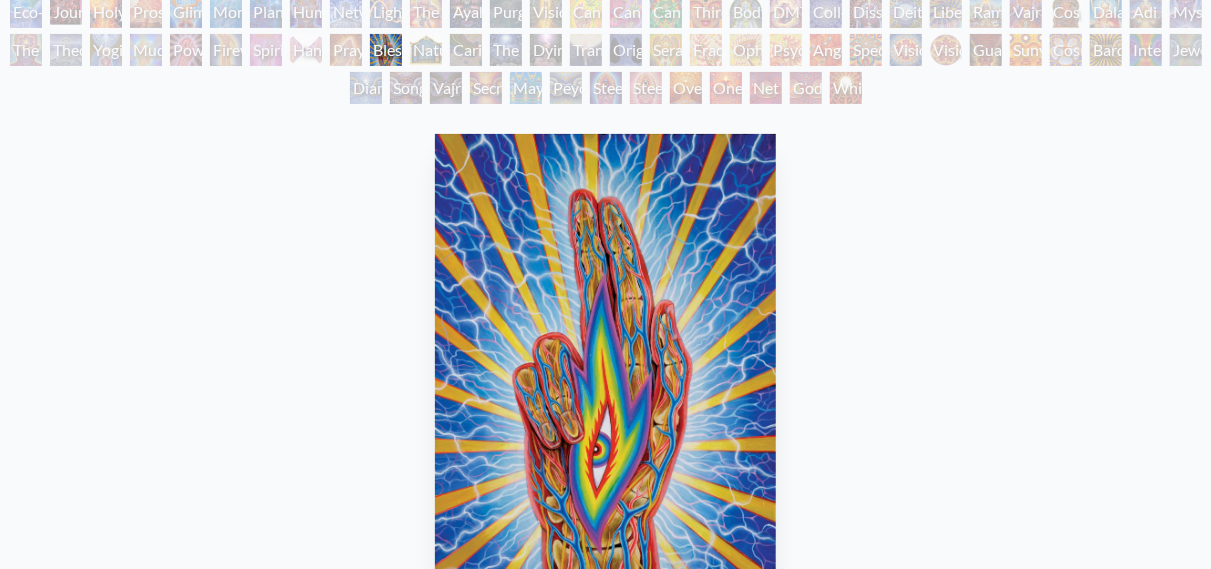 click on "Hands that See" at bounding box center [306, 50] 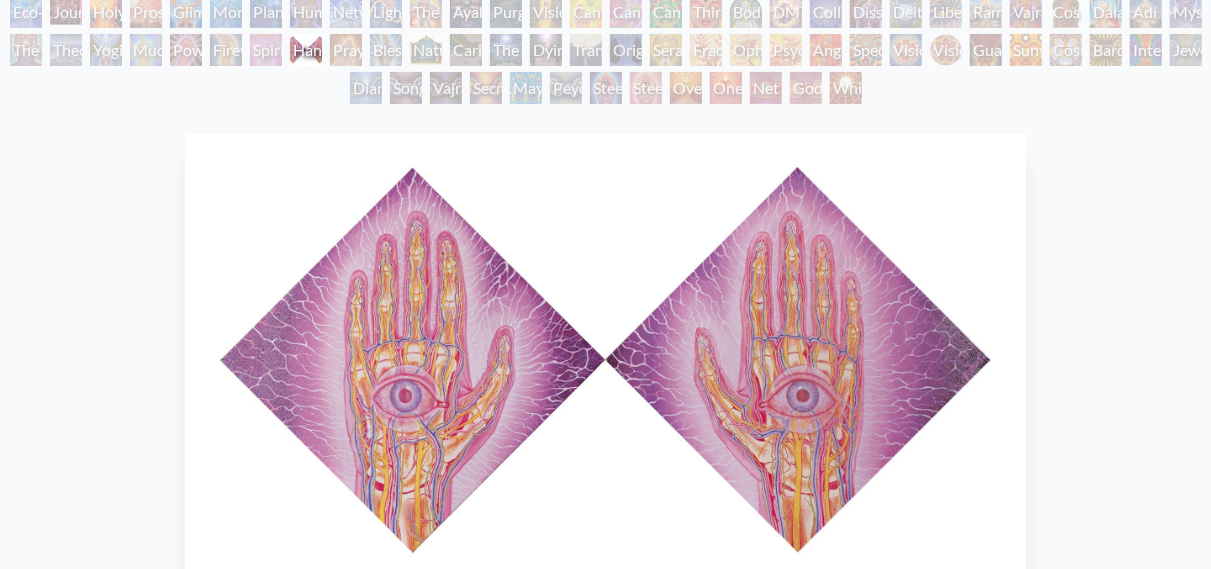 click on "Spirit Animates the Flesh" at bounding box center (266, 50) 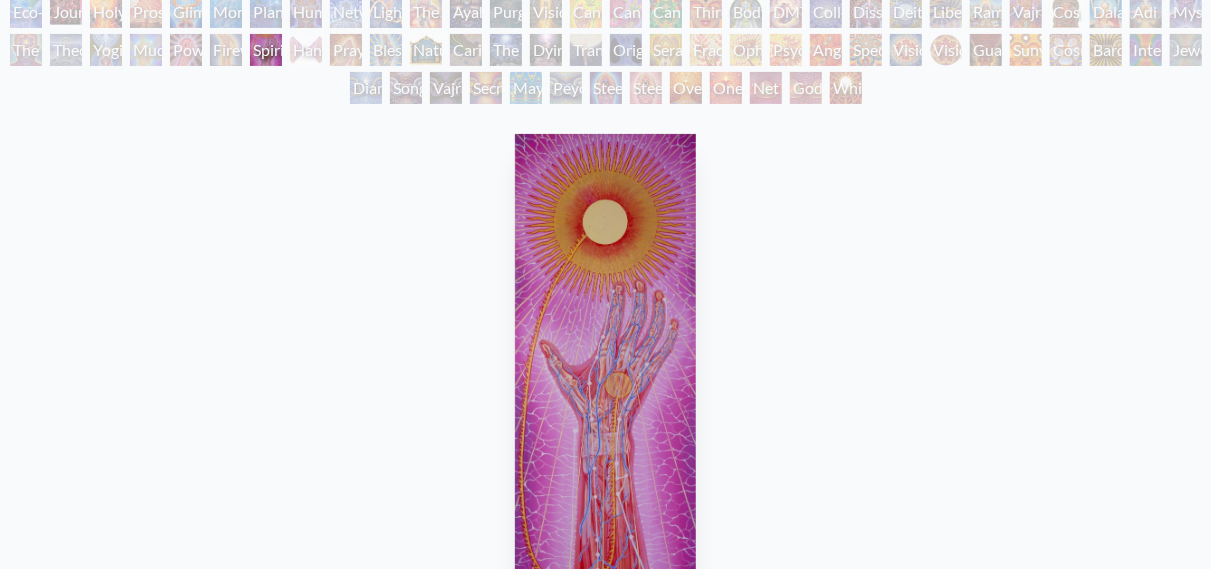 click on "Firewalking" at bounding box center (226, 50) 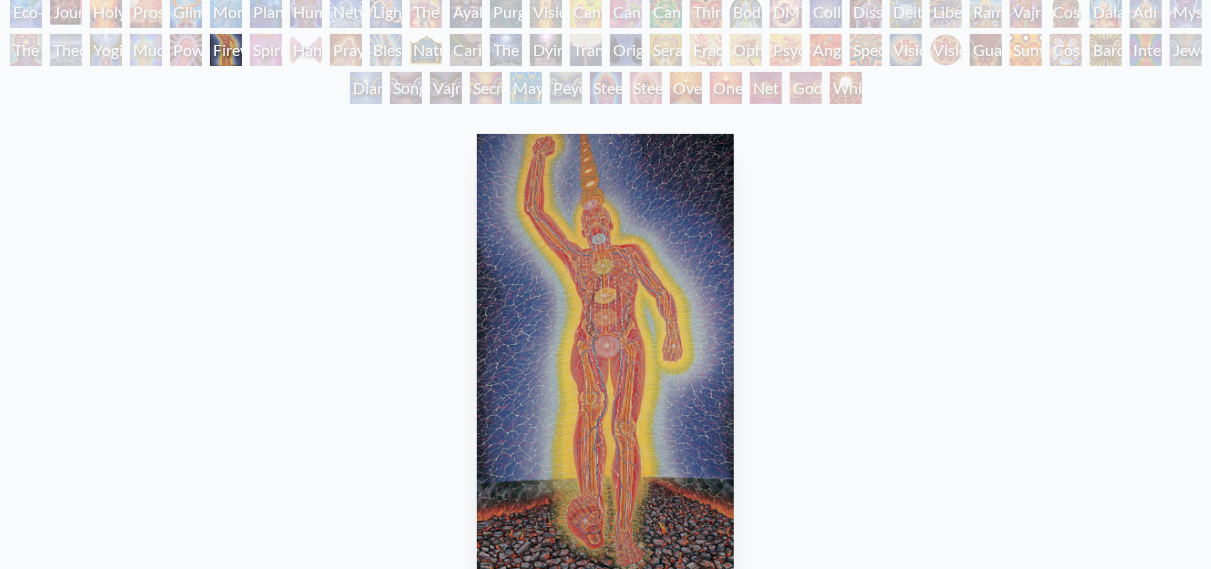click on "Power to the Peaceful" at bounding box center [186, 50] 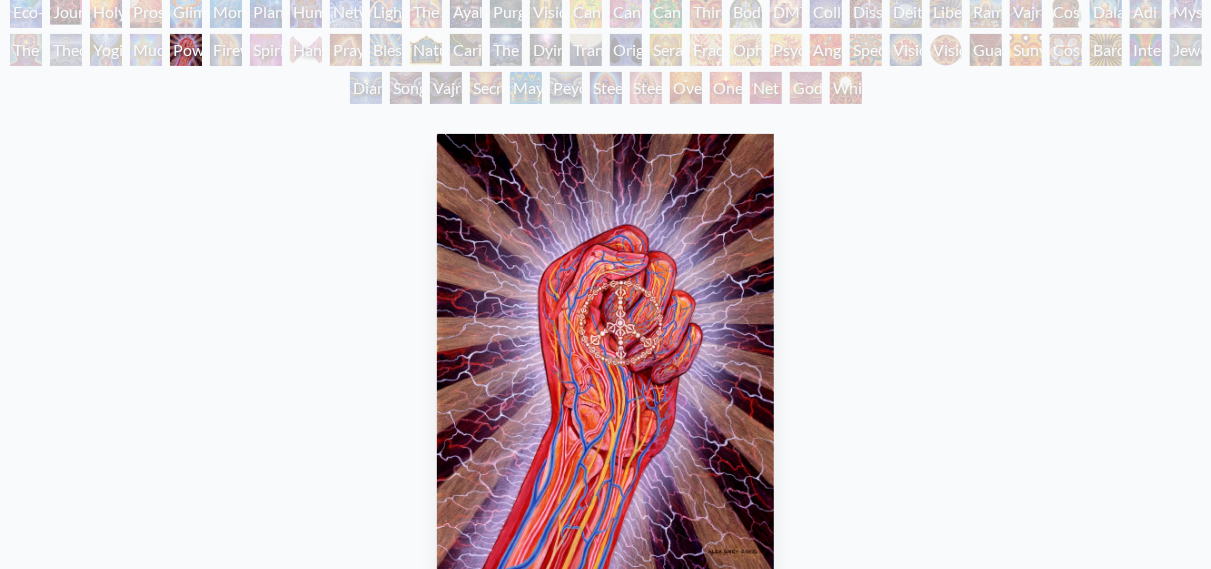 click on "Mudra" at bounding box center [146, 50] 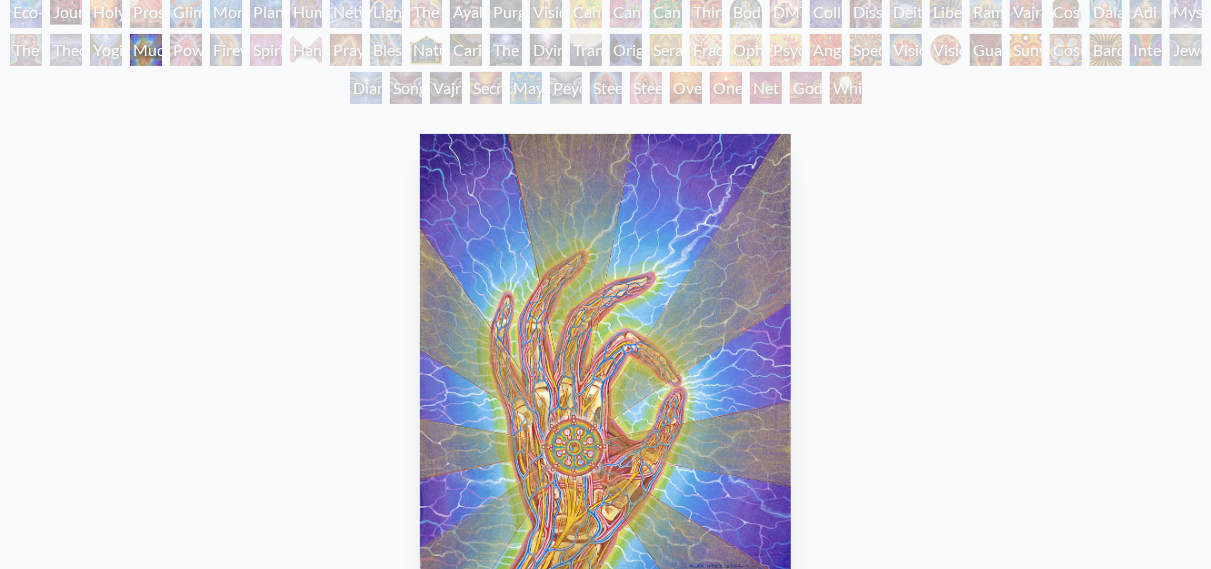 click on "Yogi & the Möbius Sphere" at bounding box center (106, 50) 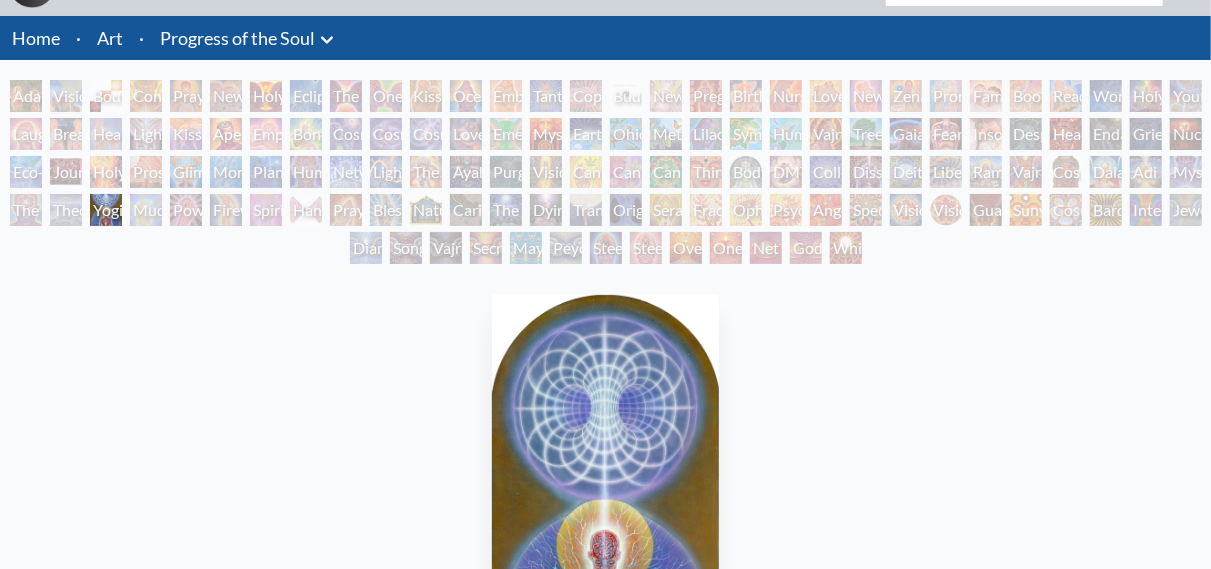 scroll, scrollTop: 0, scrollLeft: 0, axis: both 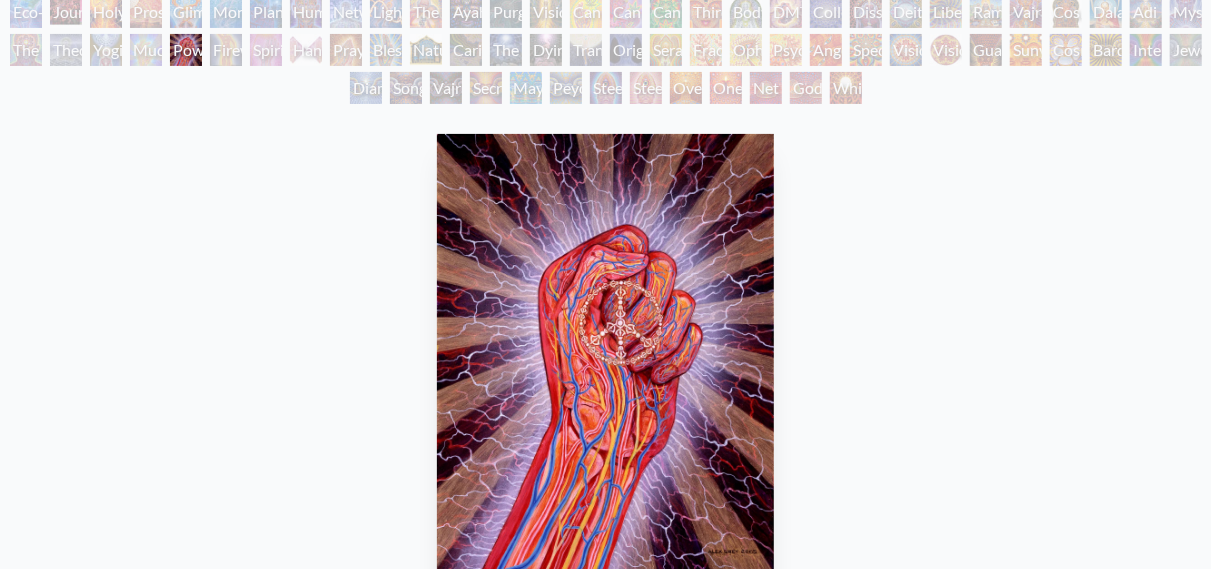 click on "Mystic Eye" at bounding box center [1186, 12] 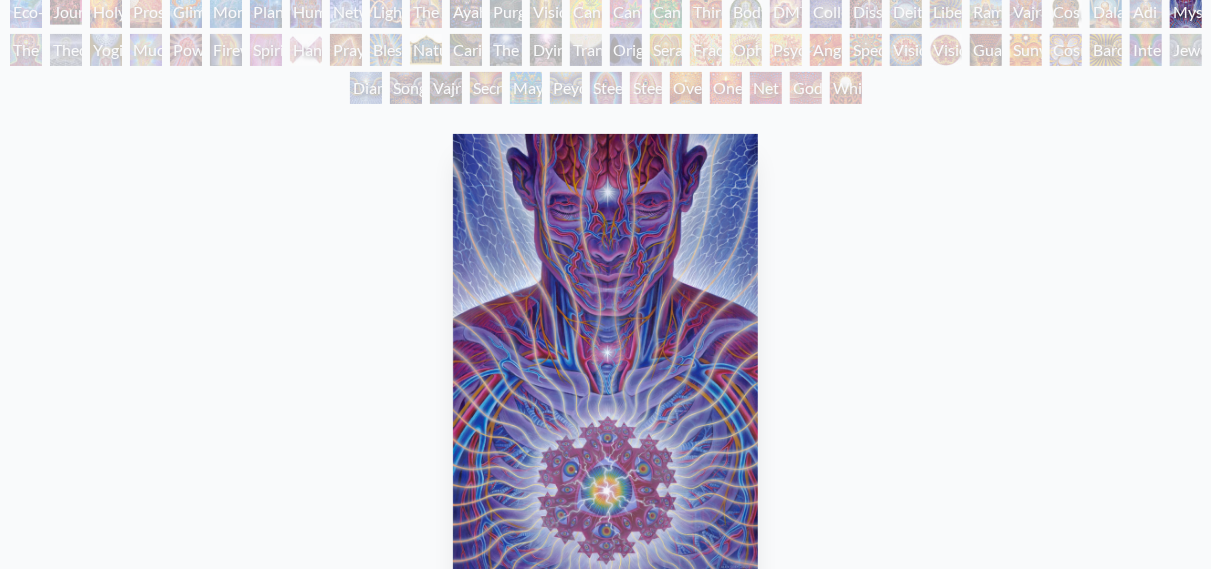 click on "Eco-Atlas" at bounding box center [26, 12] 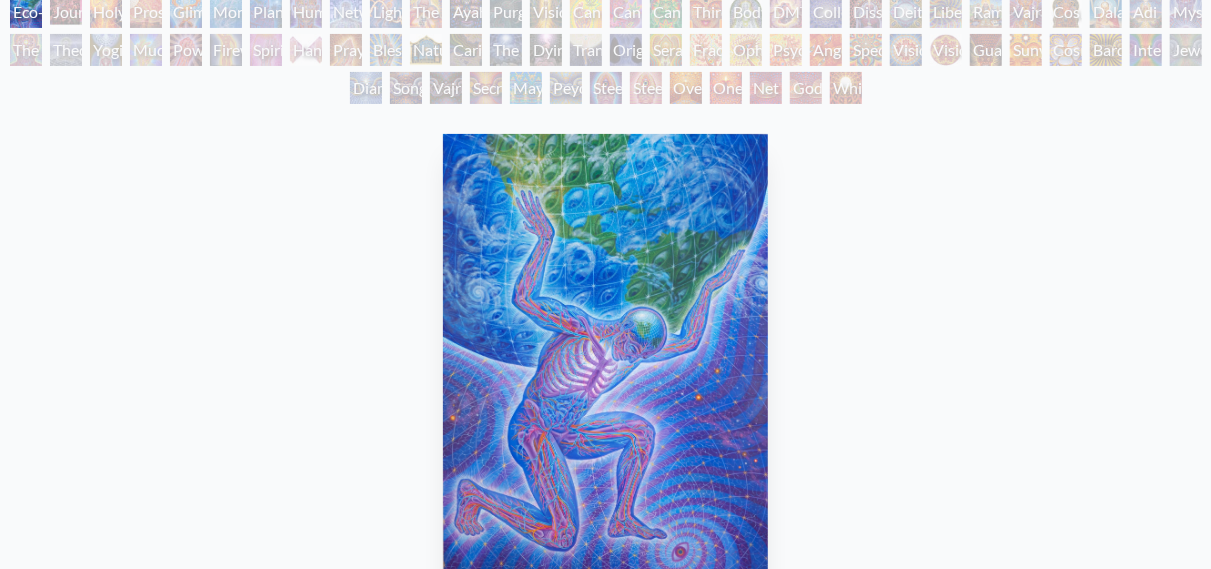 click on "Holy Fire" at bounding box center [106, 12] 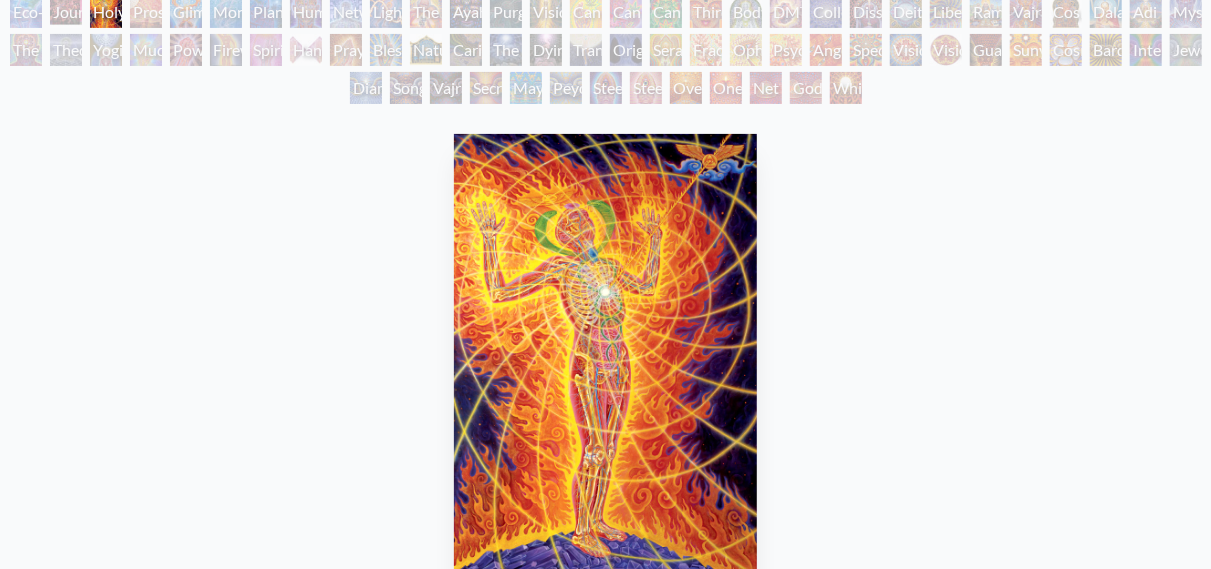 click on "Glimpsing the Empyrean" at bounding box center [186, 12] 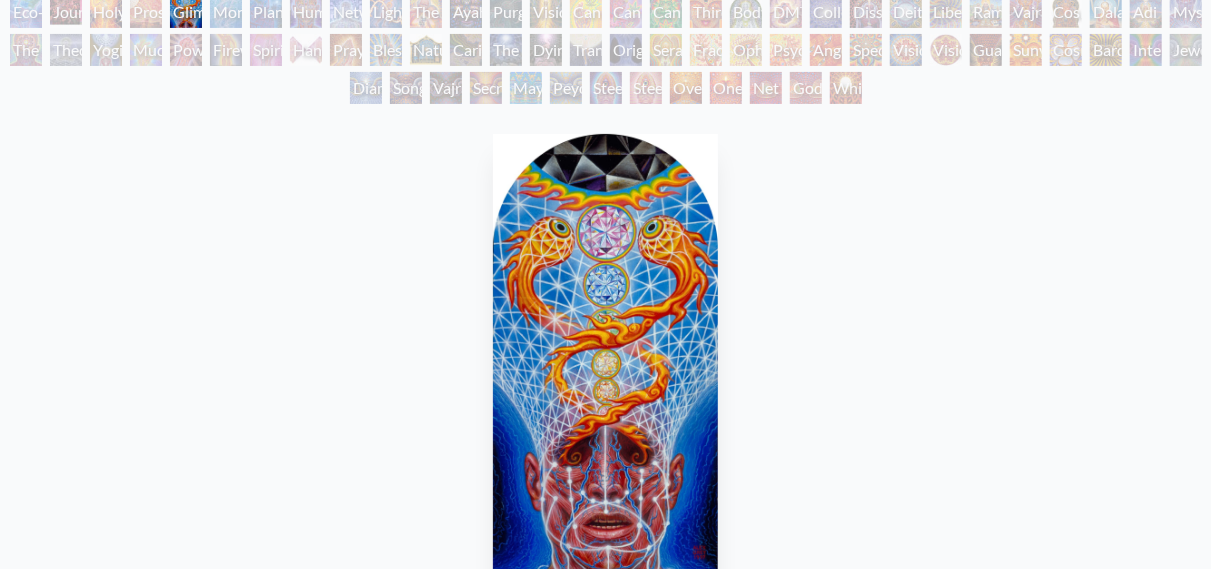 click on "Spirit Animates the Flesh" at bounding box center (266, 50) 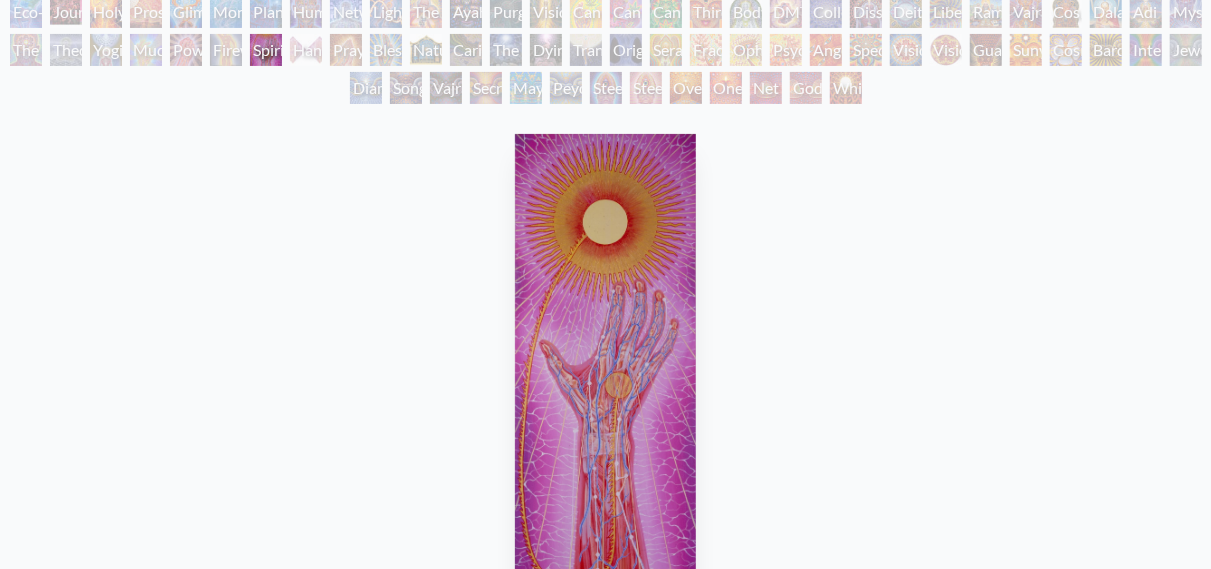 click on "Adam & Eve      Visionary Origin of Language      Body, Mind, Spirit      Contemplation      Praying      New Man New Woman      Holy Grail      Eclipse      The Kiss      One Taste      Kissing      Ocean of Love Bliss      Embracing      Tantra      Copulating      Buddha Embryo      Newborn      Pregnancy      Birth      Nursing      Love Circuit      New Family      Zena Lotus      Promise      Family      Boo-boo      Reading      Wonder      Holy Family      Young & Old      Laughing Man      Breathing      Healing      Lightweaver      Kiss of the Muse      Aperture      Empowerment      Bond      Cosmic Creativity      Cosmic Artist      Cosmic Lovers      Love is a Cosmic Force      Emerald Grail      Mysteriosa 2      Earth Energies      Ohio Song      Metamorphosis      Lilacs      Humming Bird" at bounding box center [605, 15] 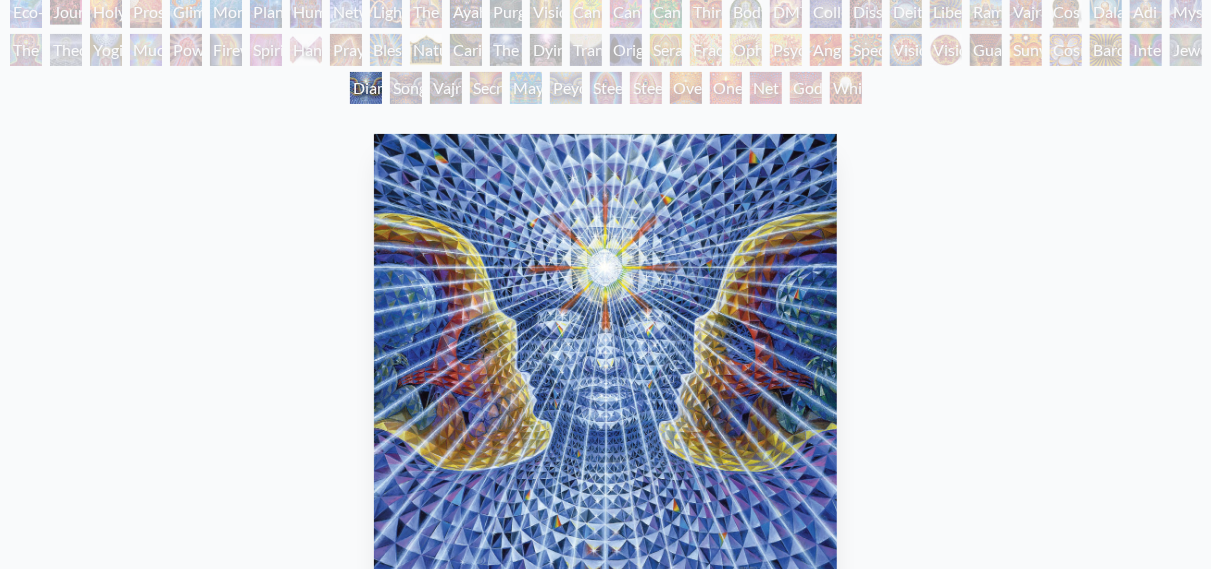click on "Secret Writing Being" at bounding box center (486, 88) 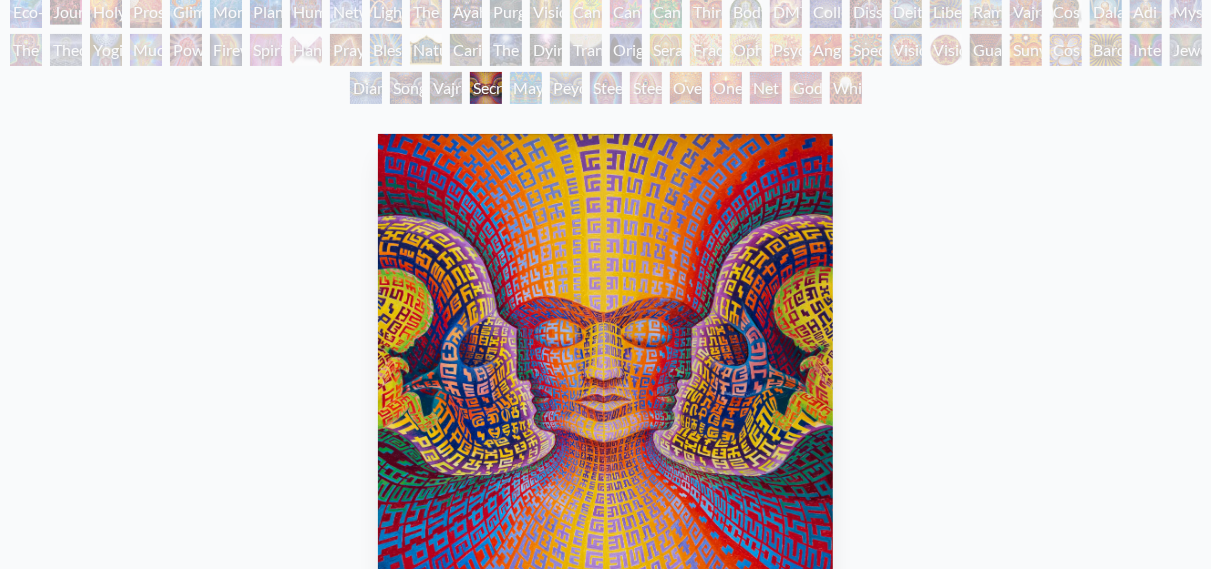 click on "Peyote Being" at bounding box center (566, 88) 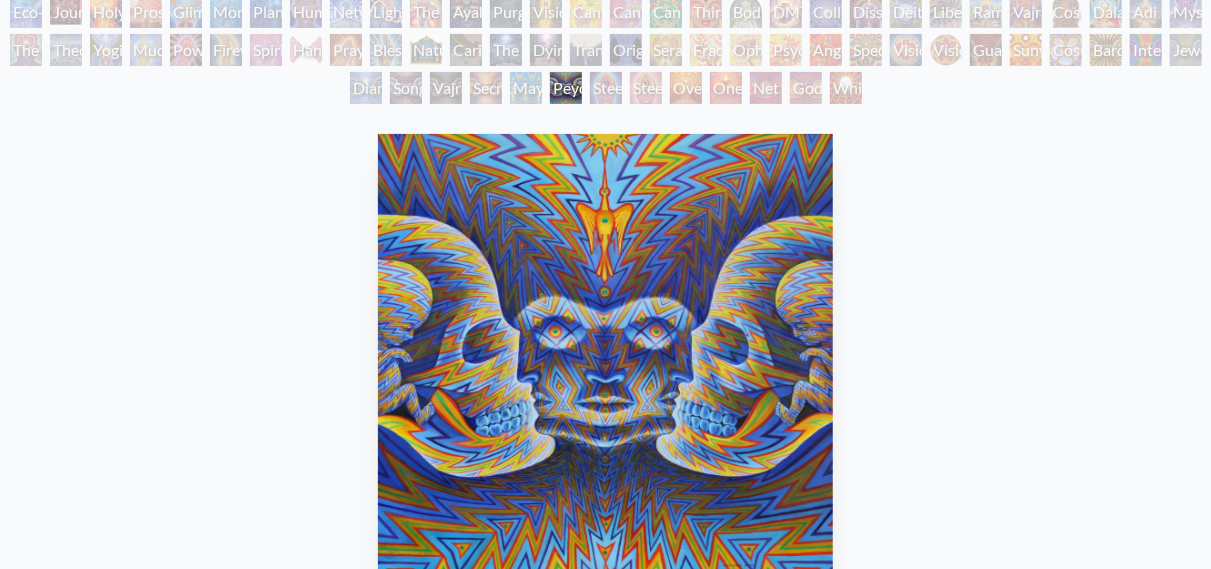 click on "Steeplehead 2" at bounding box center [646, 88] 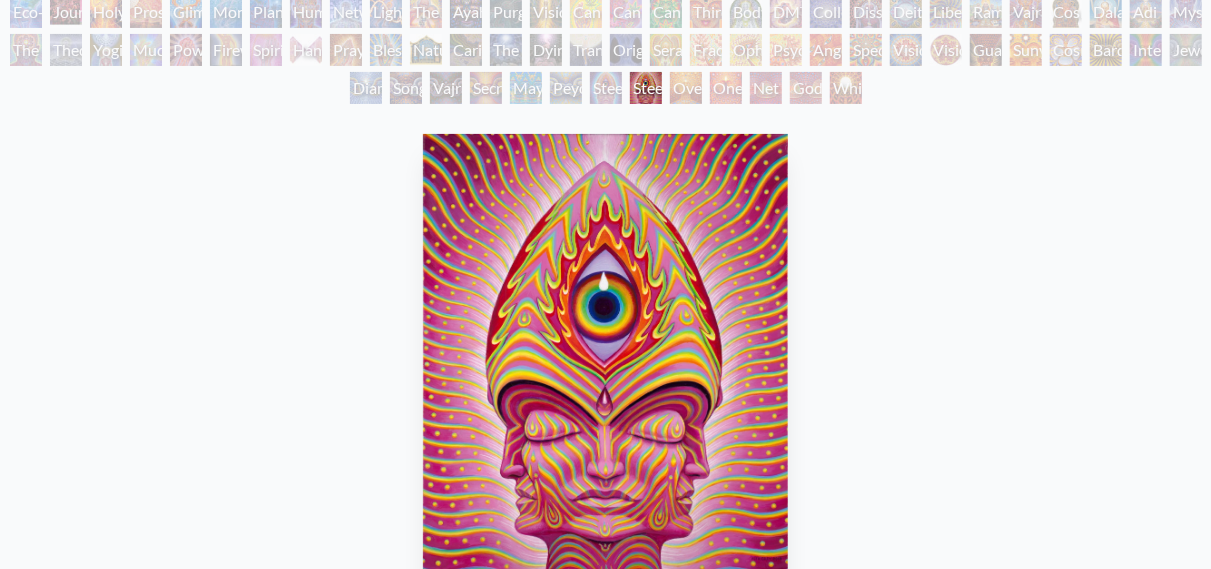 click on "One" at bounding box center [726, 88] 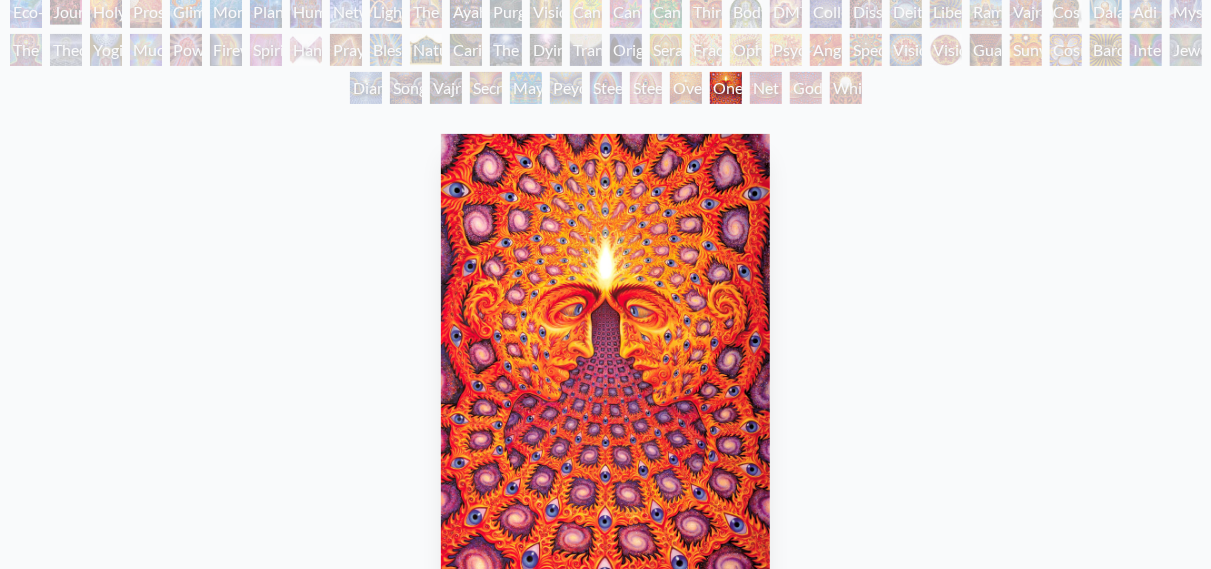 click on "Net of Being" at bounding box center [766, 88] 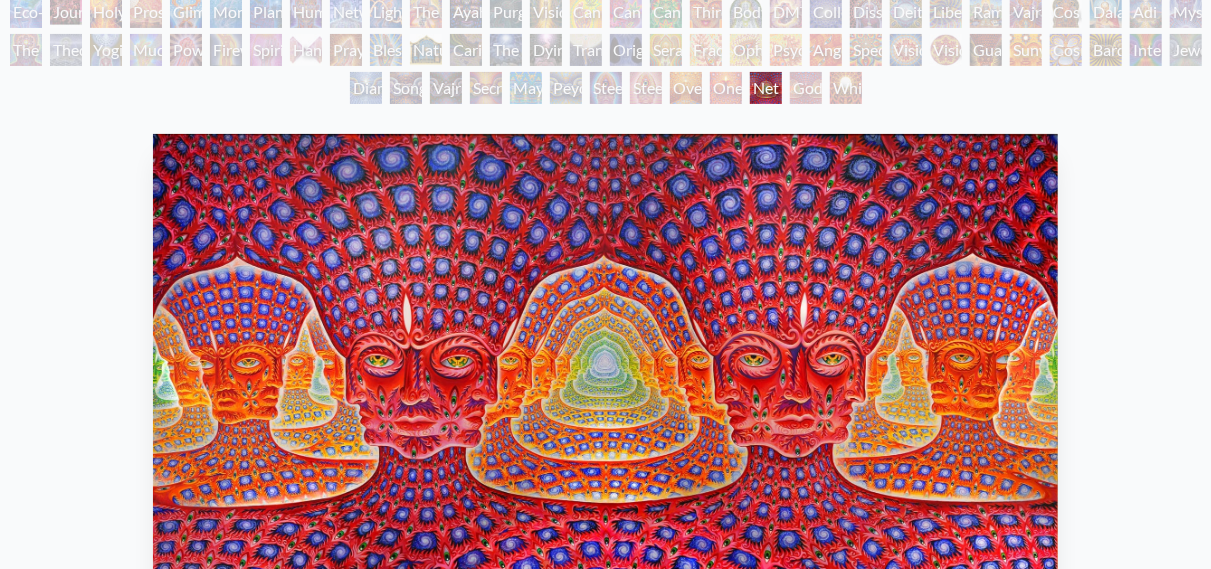 click on "White Light" at bounding box center [846, 88] 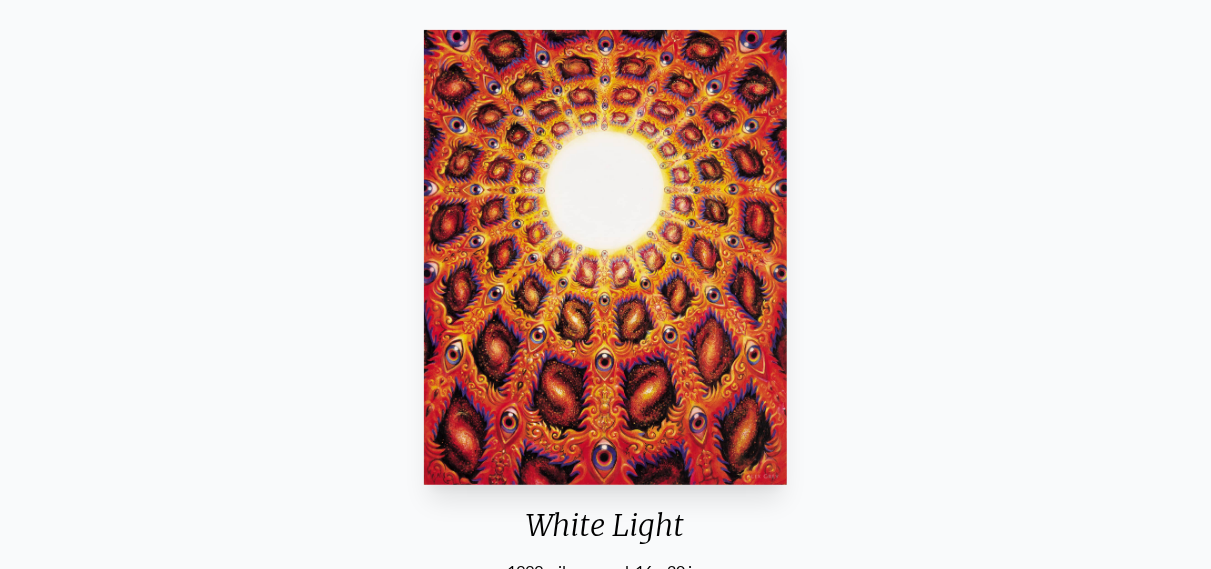 scroll, scrollTop: 0, scrollLeft: 0, axis: both 